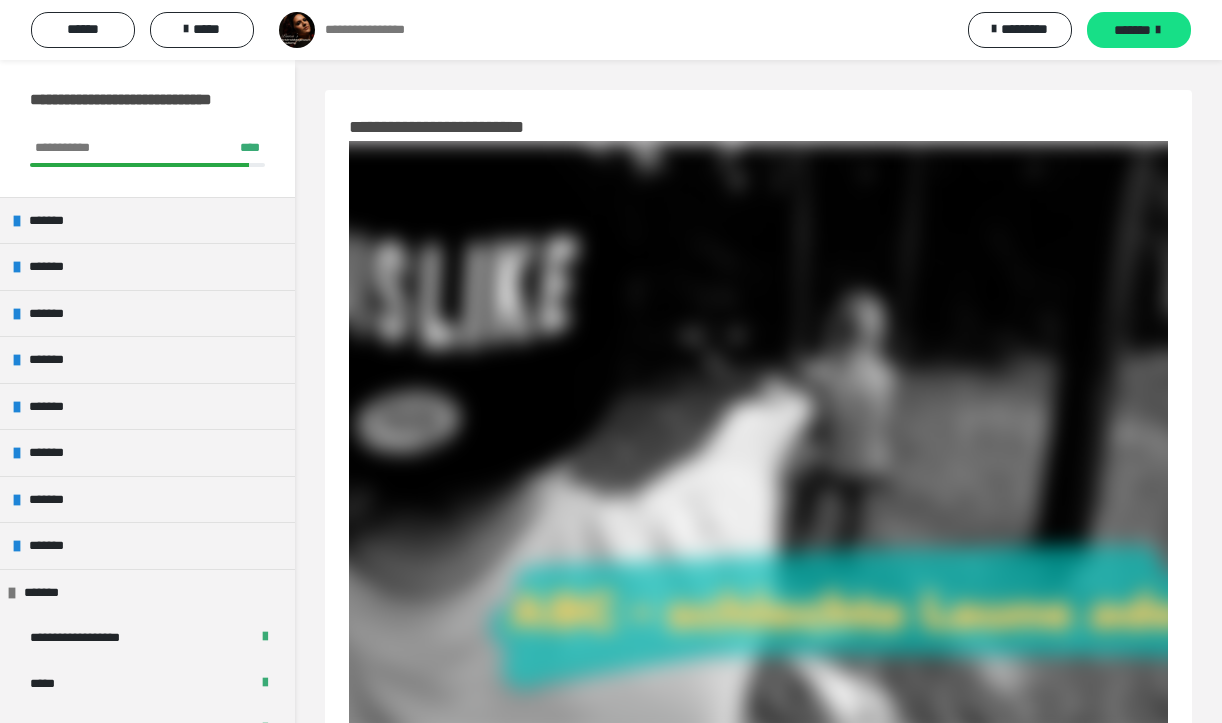 scroll, scrollTop: 865, scrollLeft: 0, axis: vertical 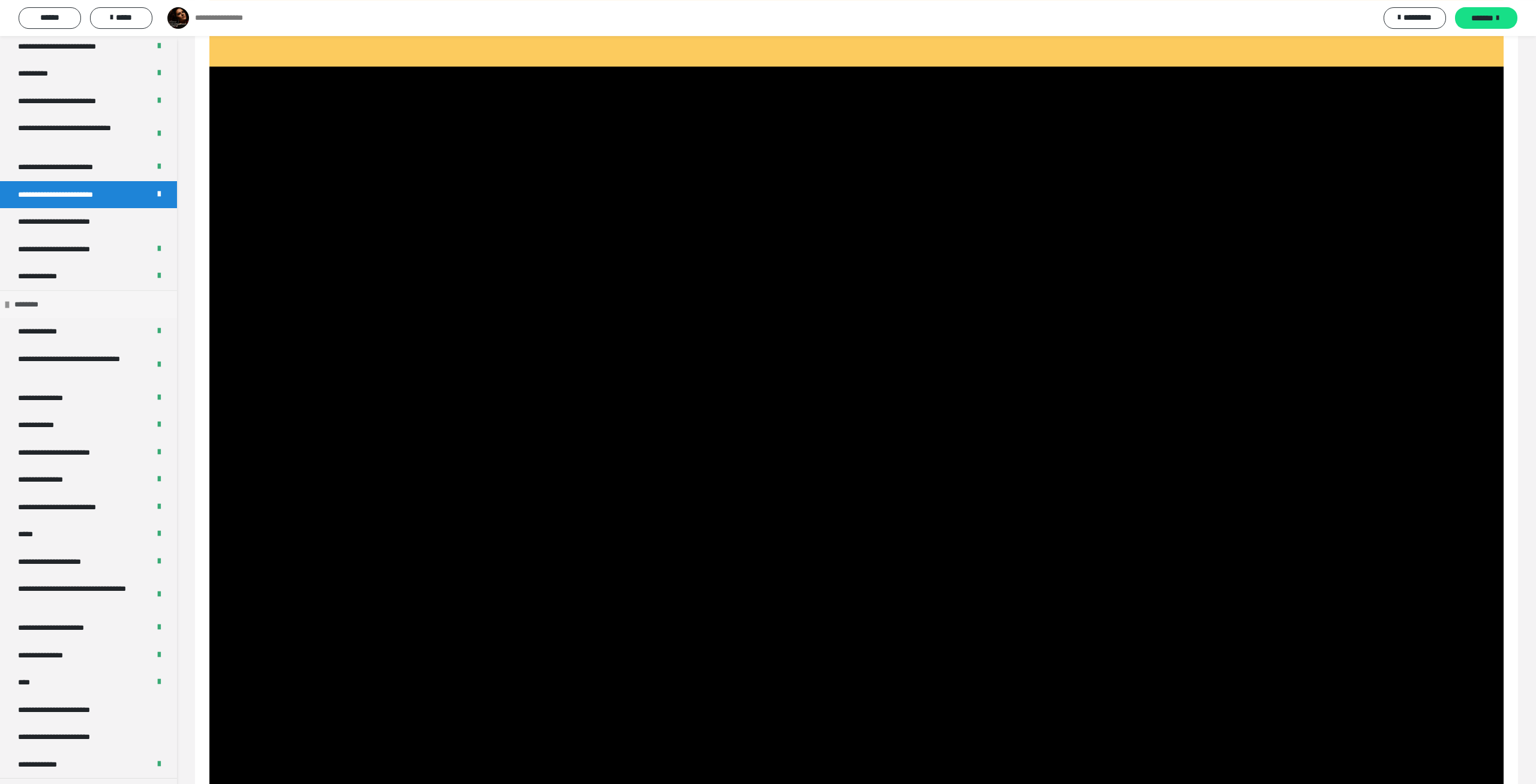 click at bounding box center [7, 305] 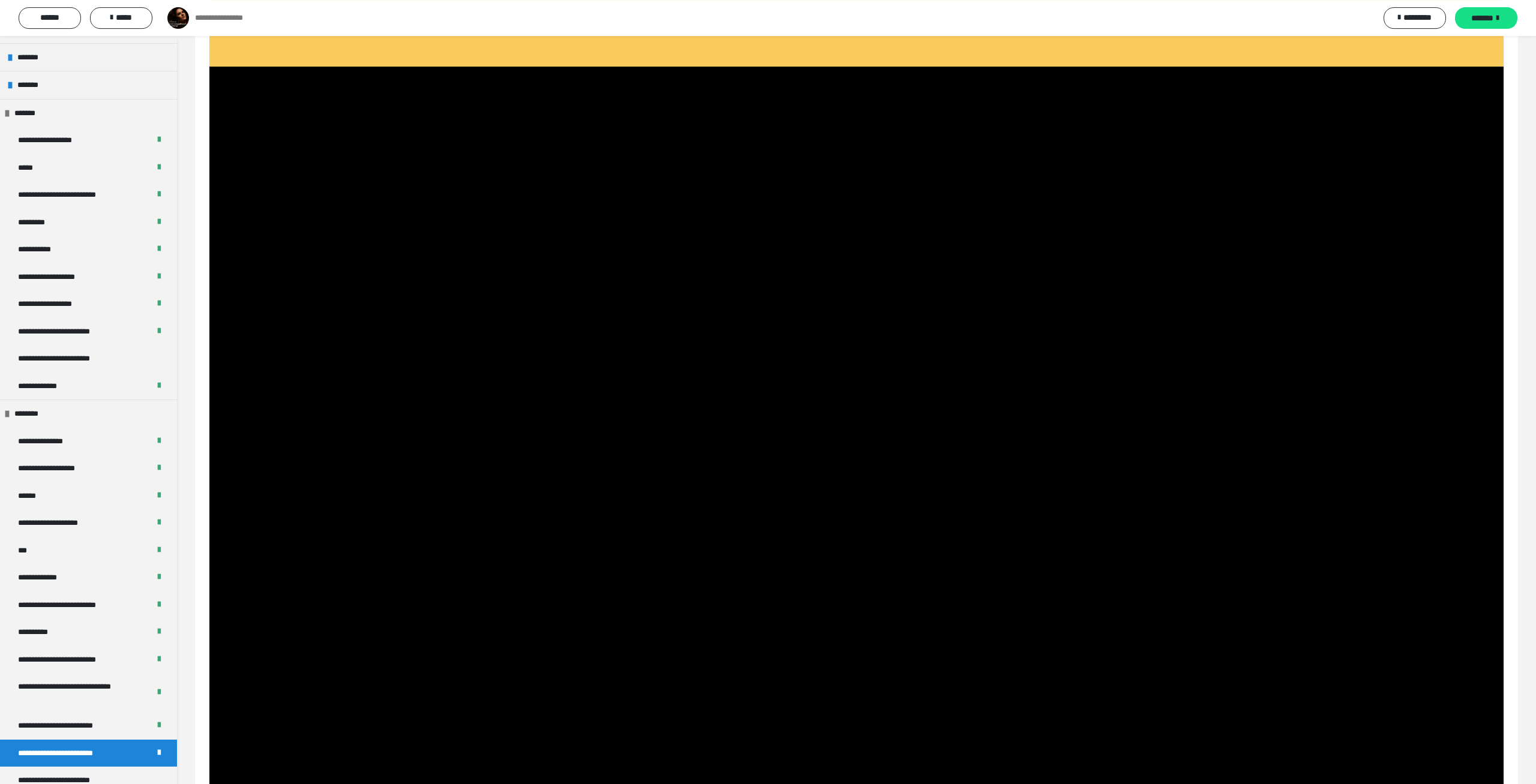 scroll, scrollTop: 225, scrollLeft: 0, axis: vertical 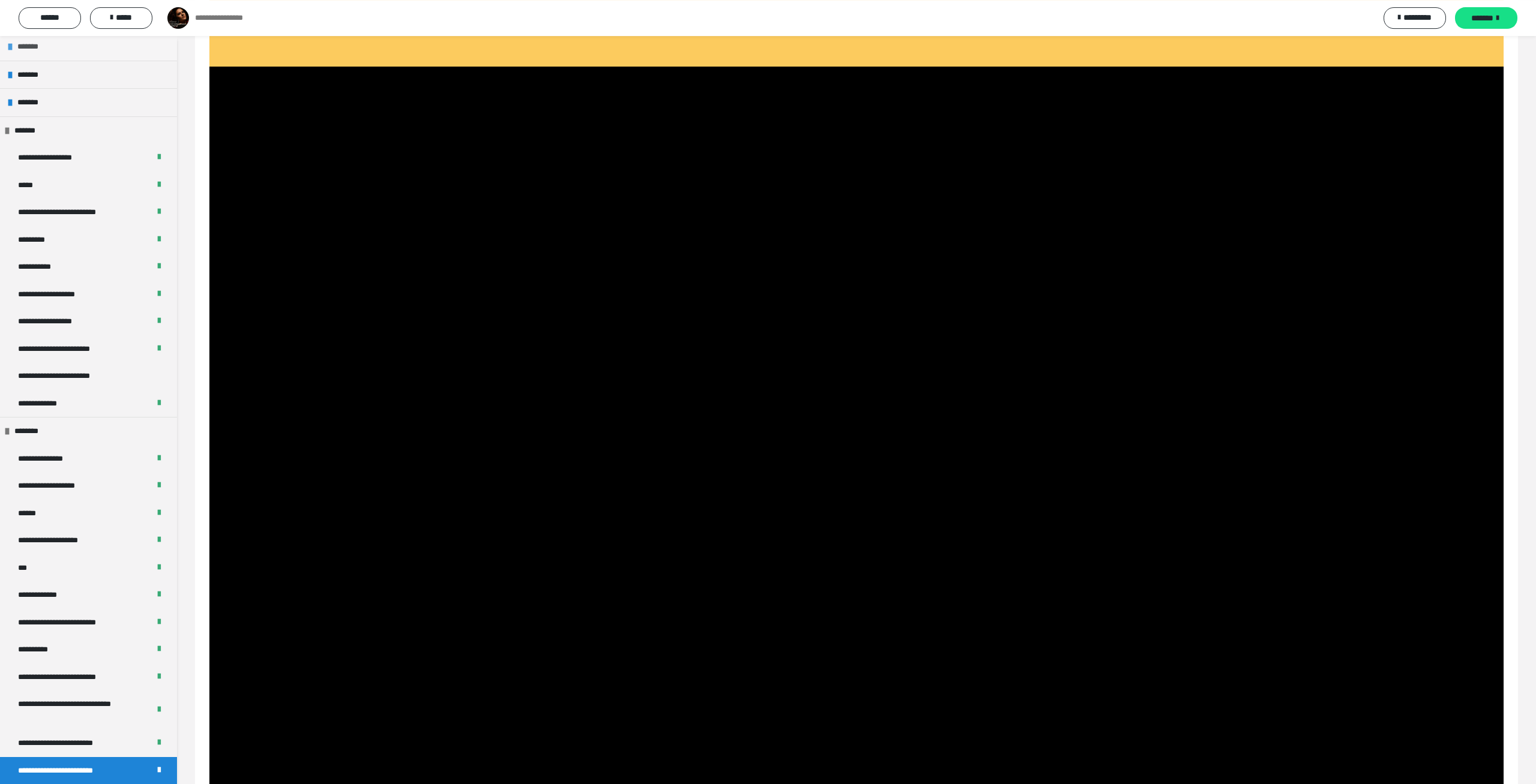 click at bounding box center (10, 47) 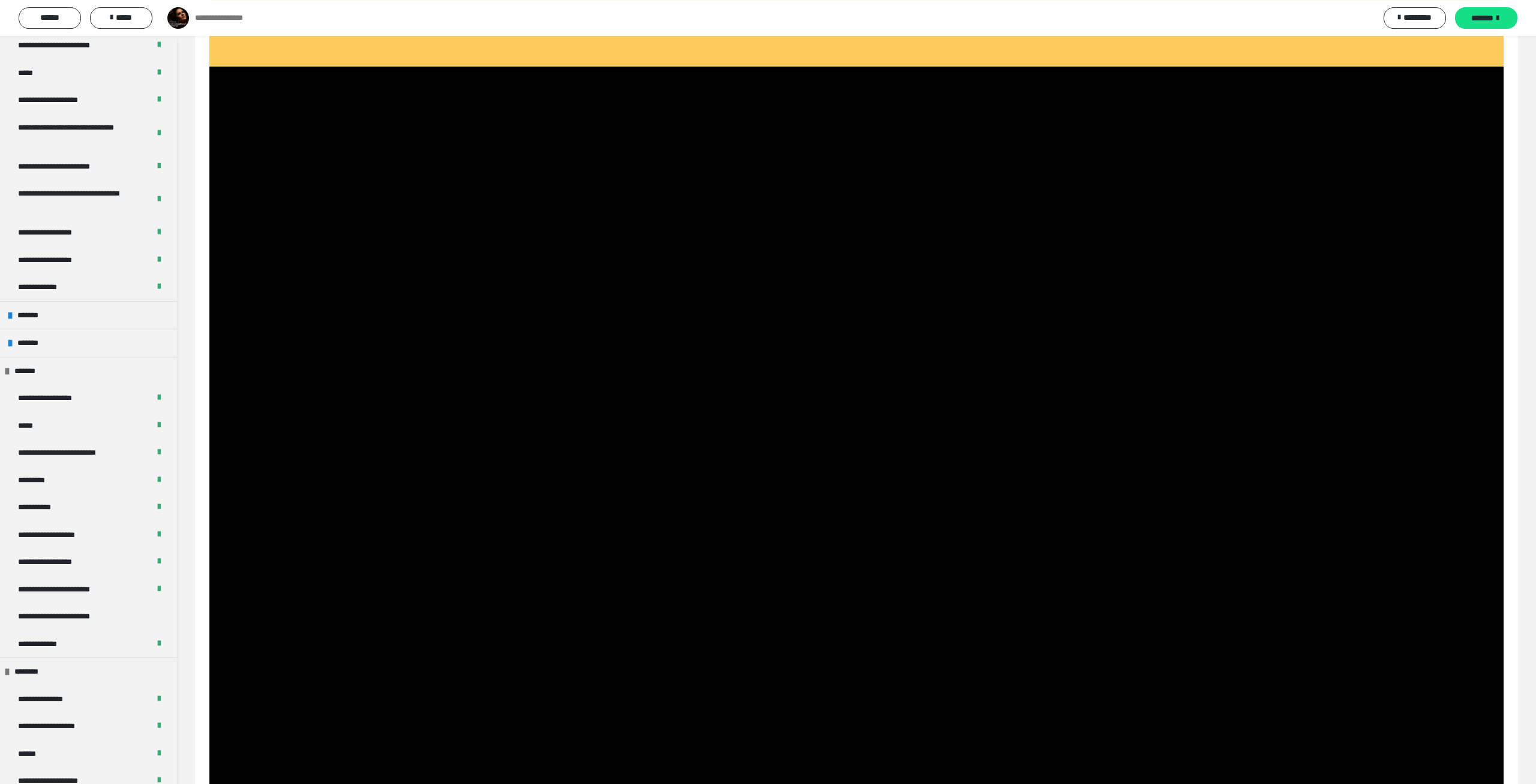 scroll, scrollTop: 513, scrollLeft: 0, axis: vertical 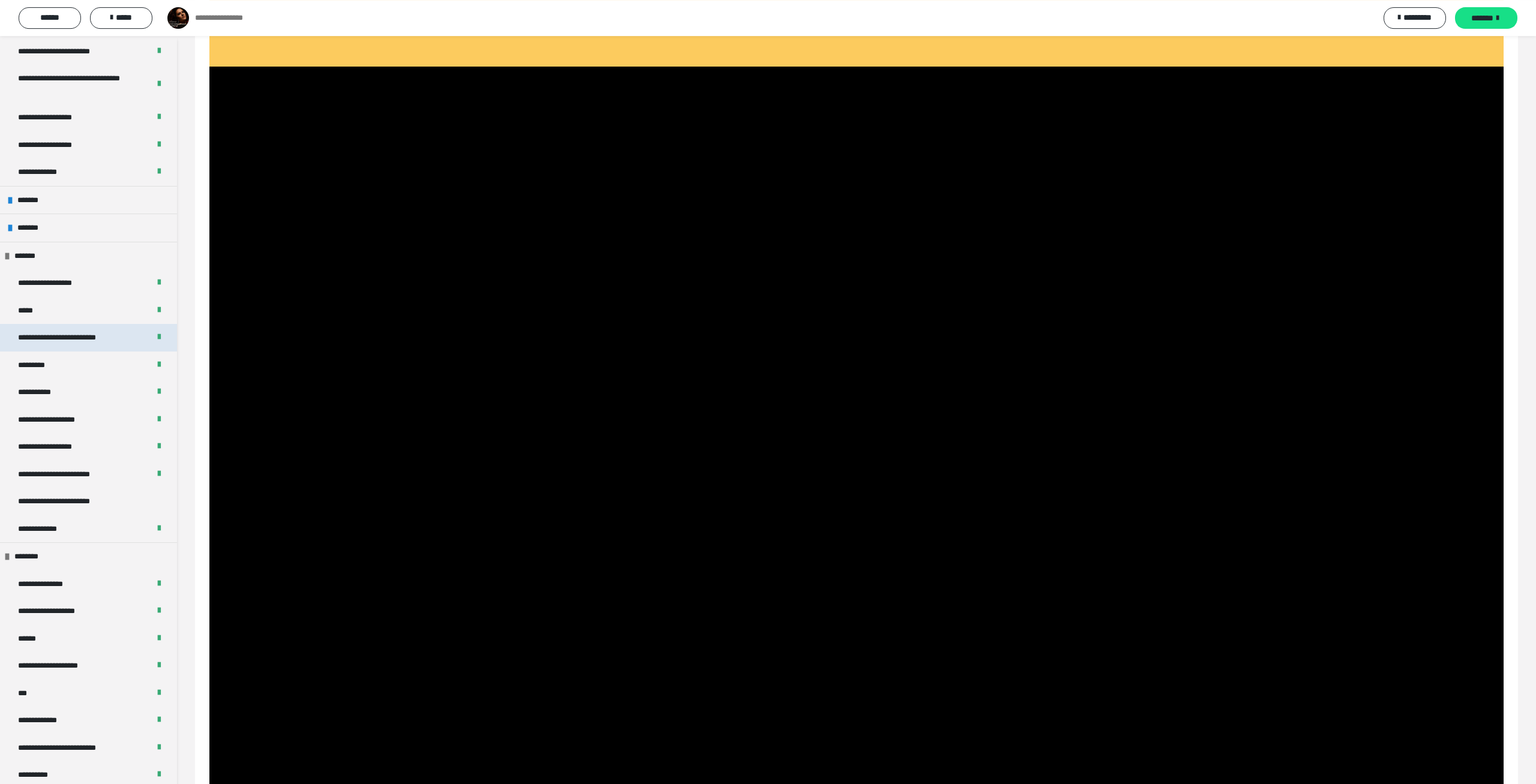 click on "**********" at bounding box center [76, 338] 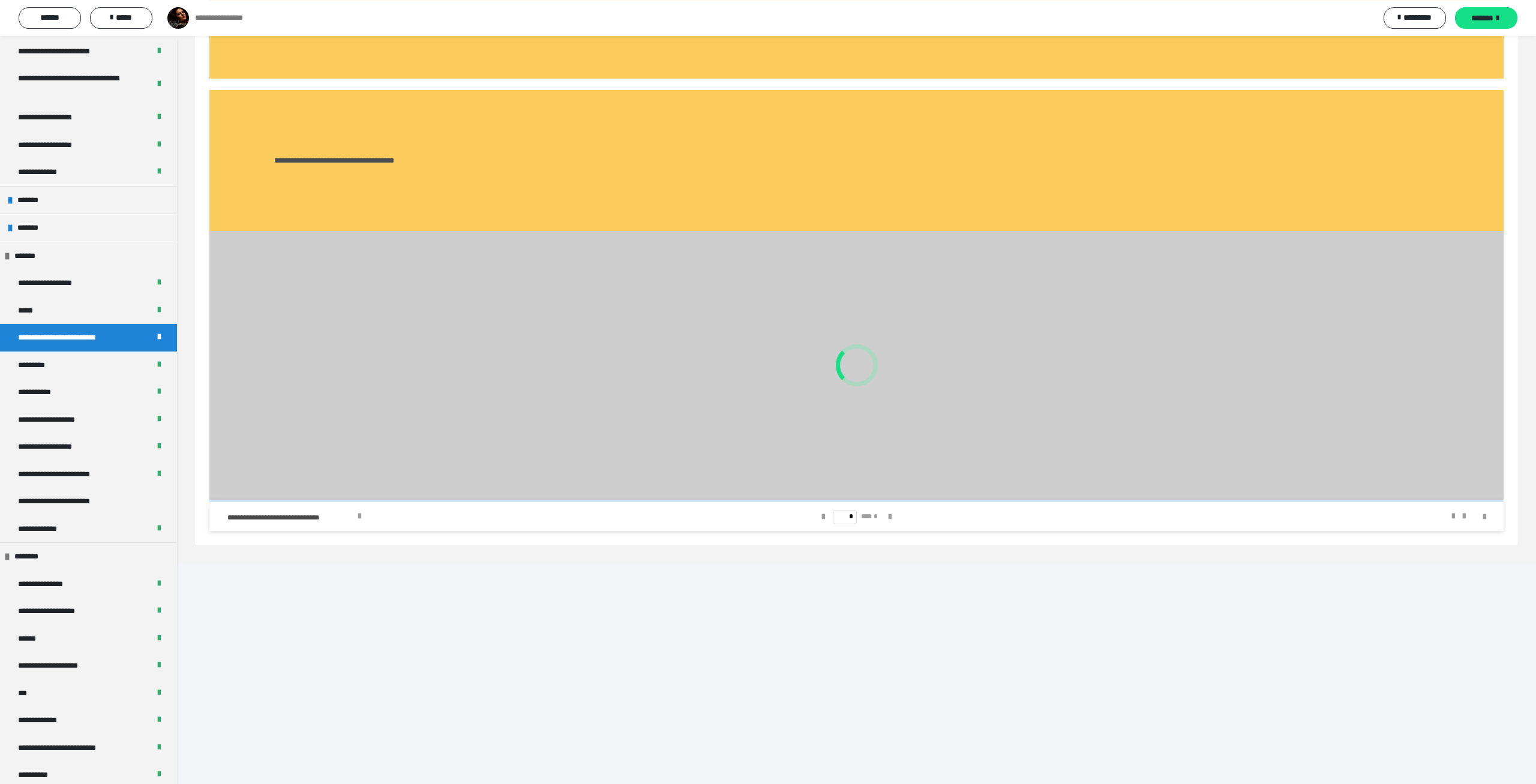 scroll, scrollTop: 298, scrollLeft: 0, axis: vertical 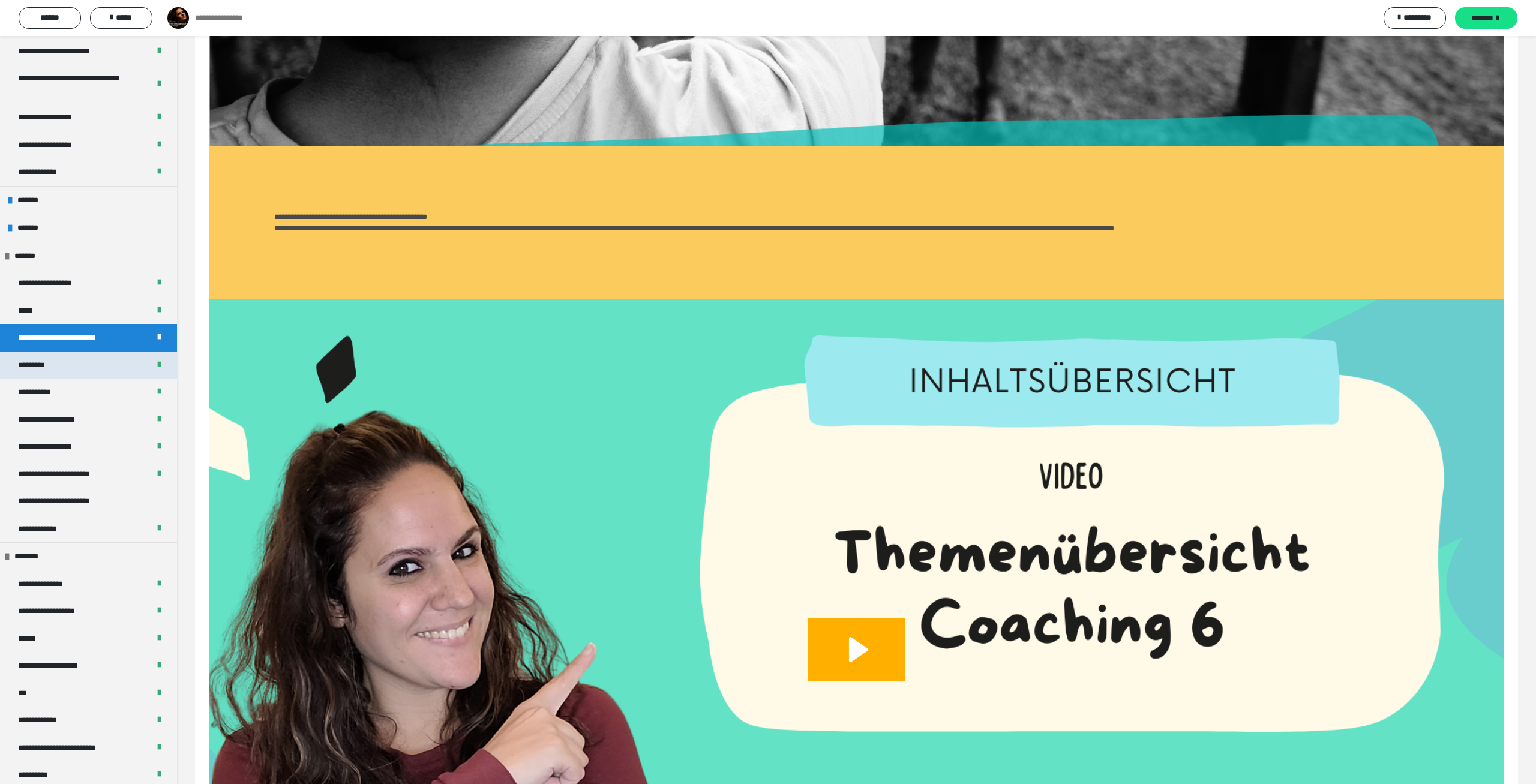 click on "*********" at bounding box center (88, 365) 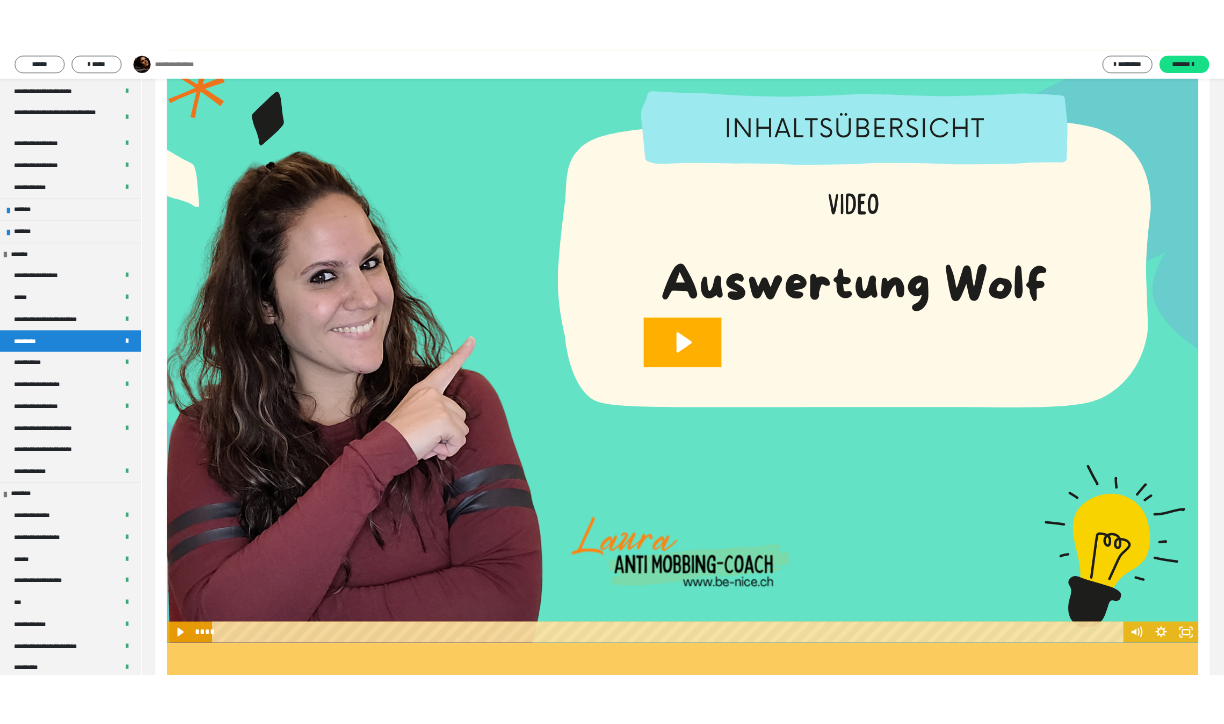 scroll, scrollTop: 988, scrollLeft: 0, axis: vertical 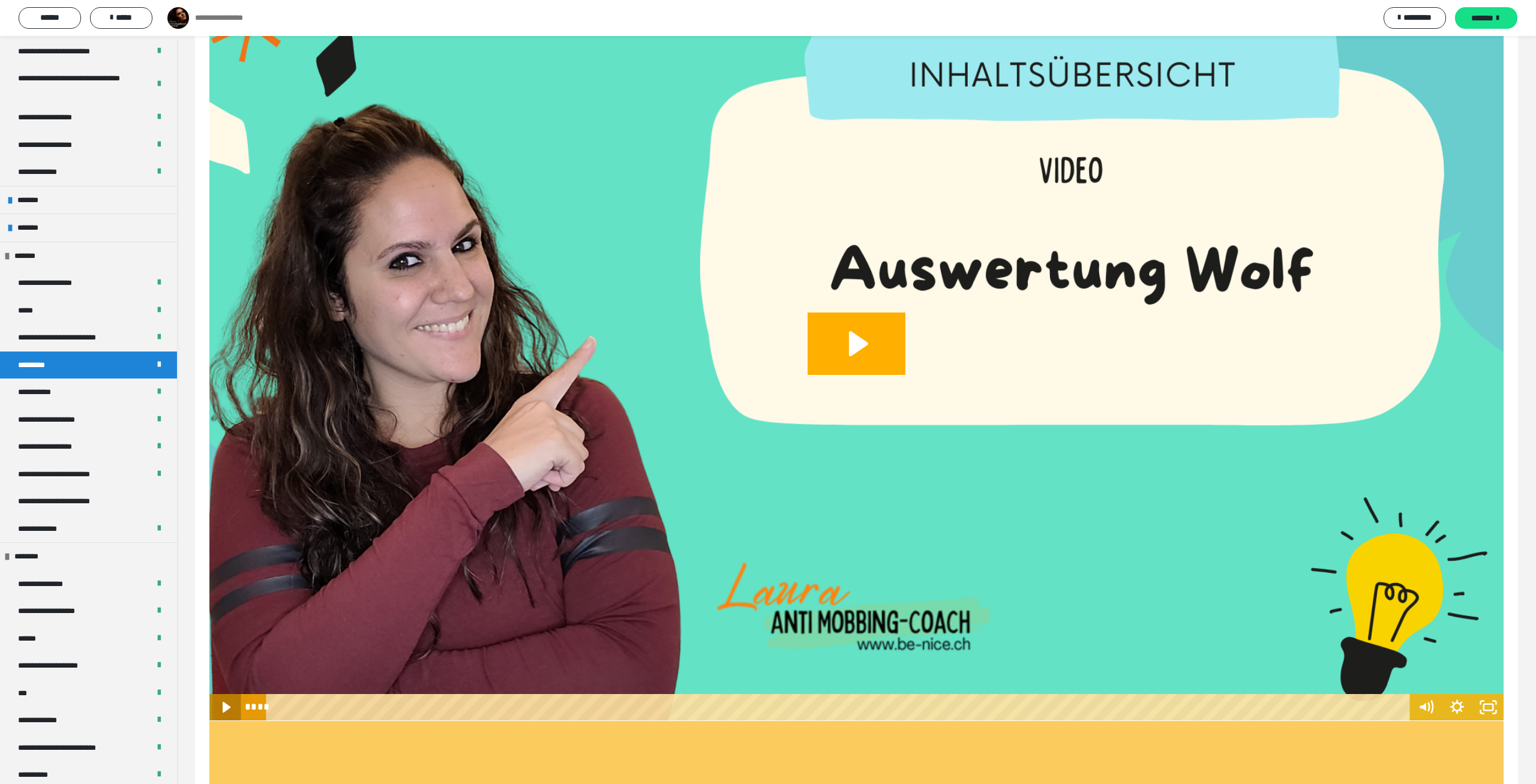 click 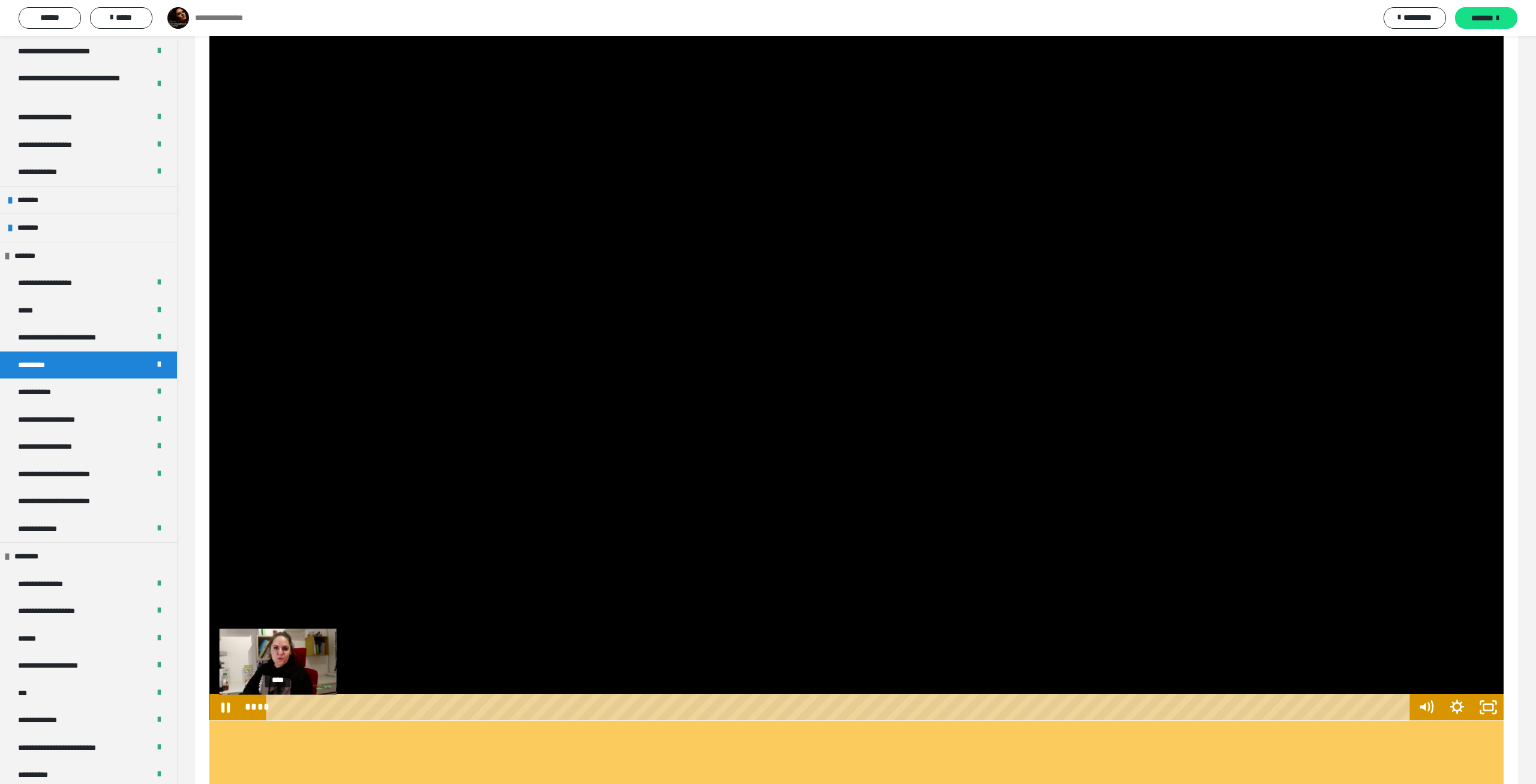 click on "****" at bounding box center [840, 707] 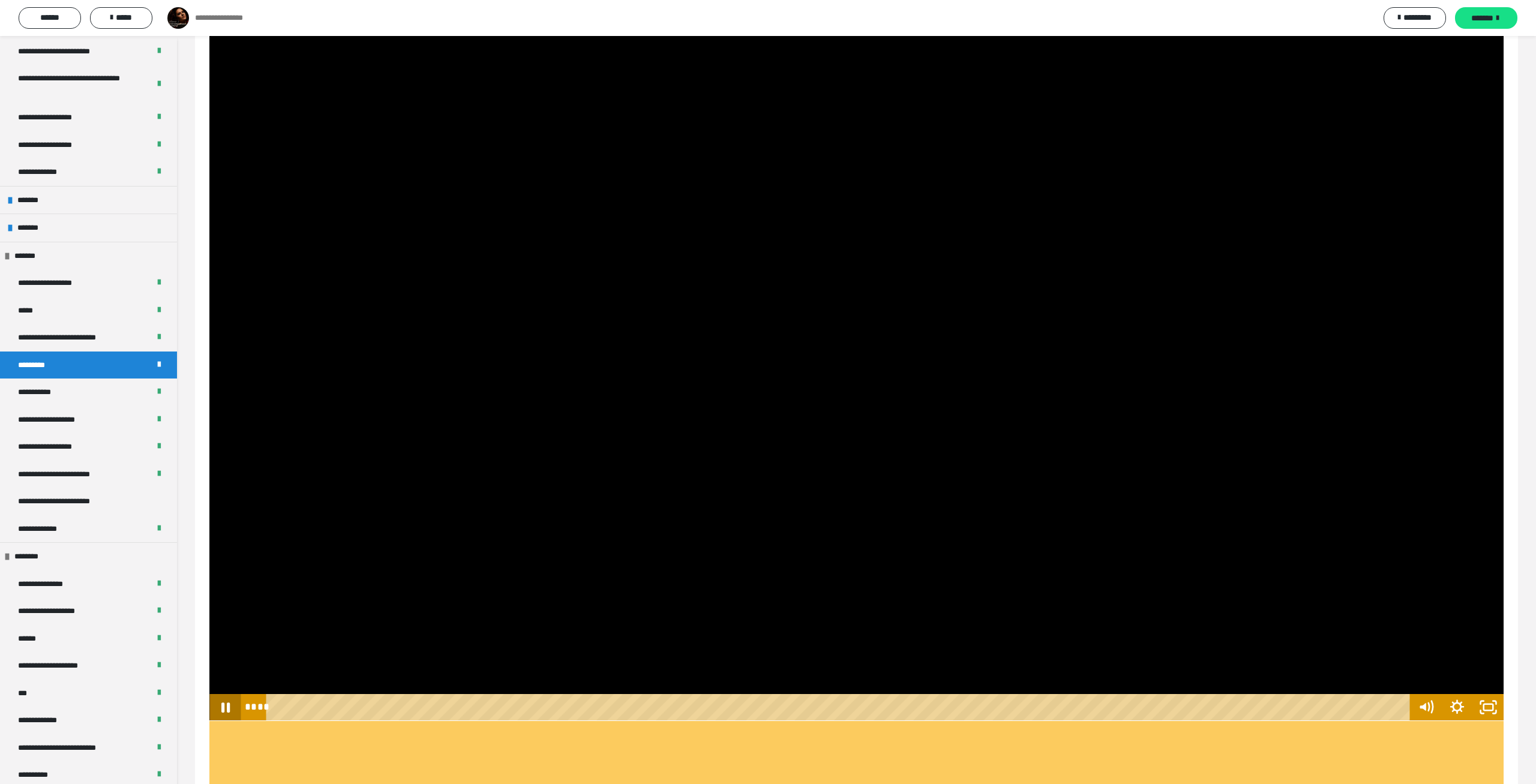 click 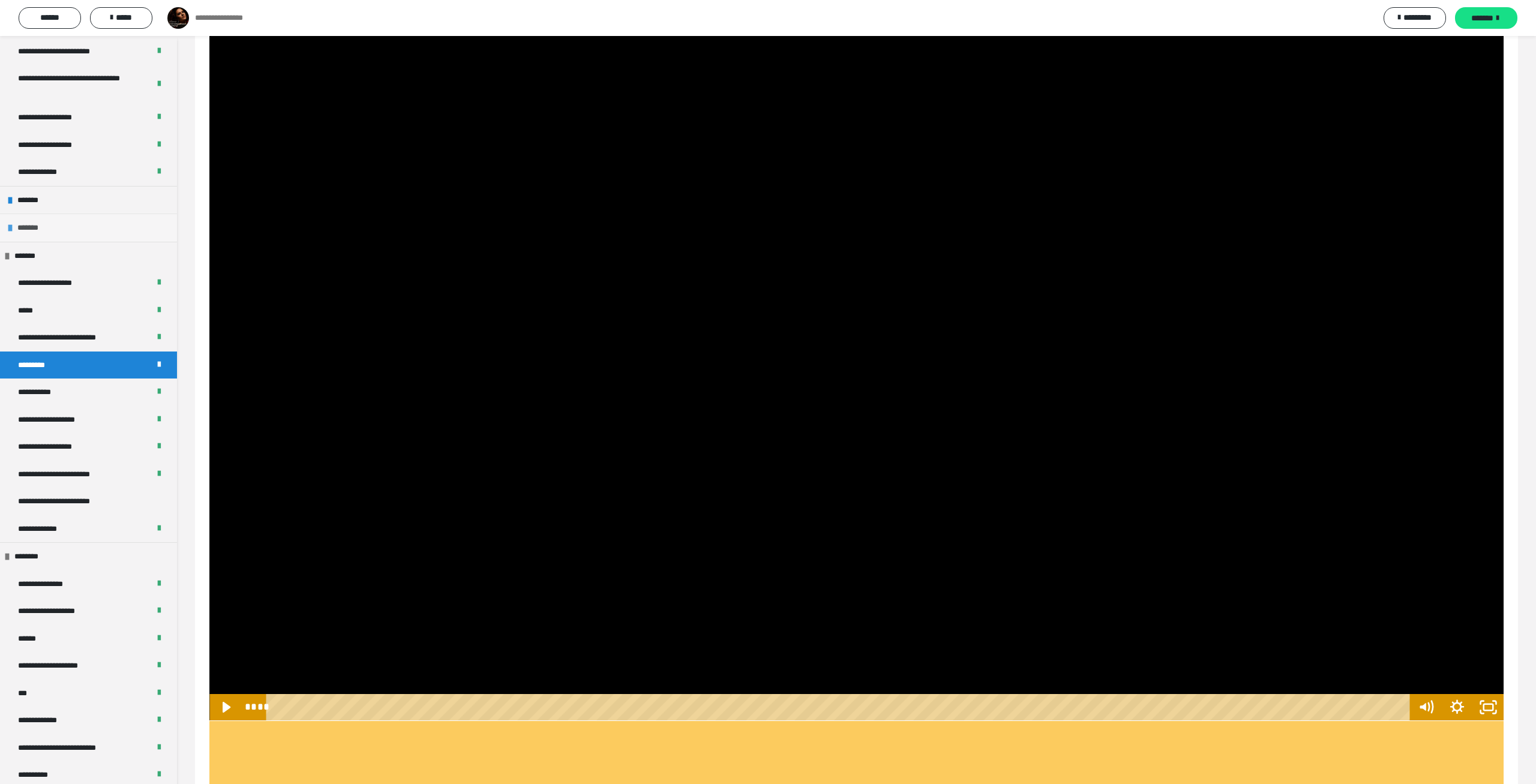 click on "*******" at bounding box center [88, 227] 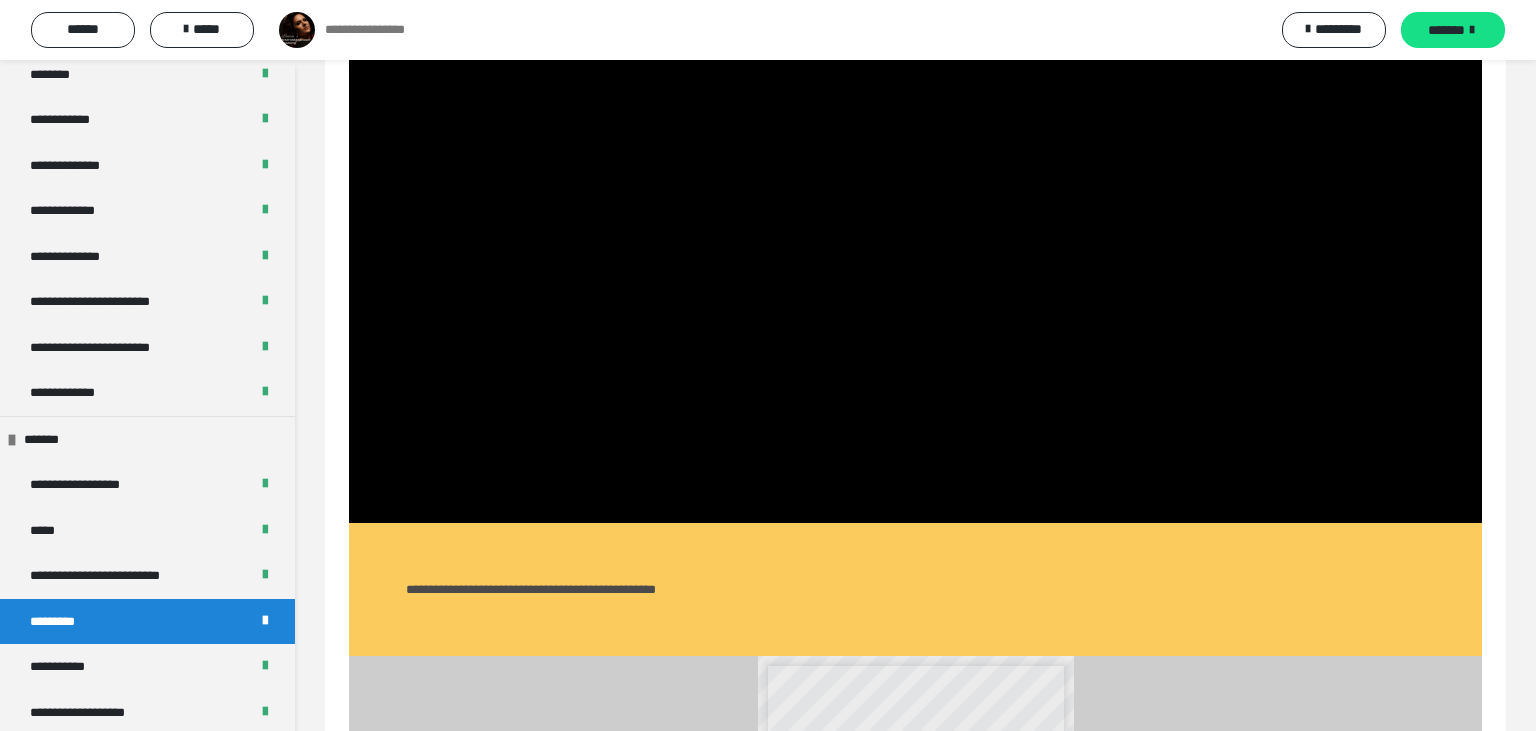 scroll, scrollTop: 1430, scrollLeft: 0, axis: vertical 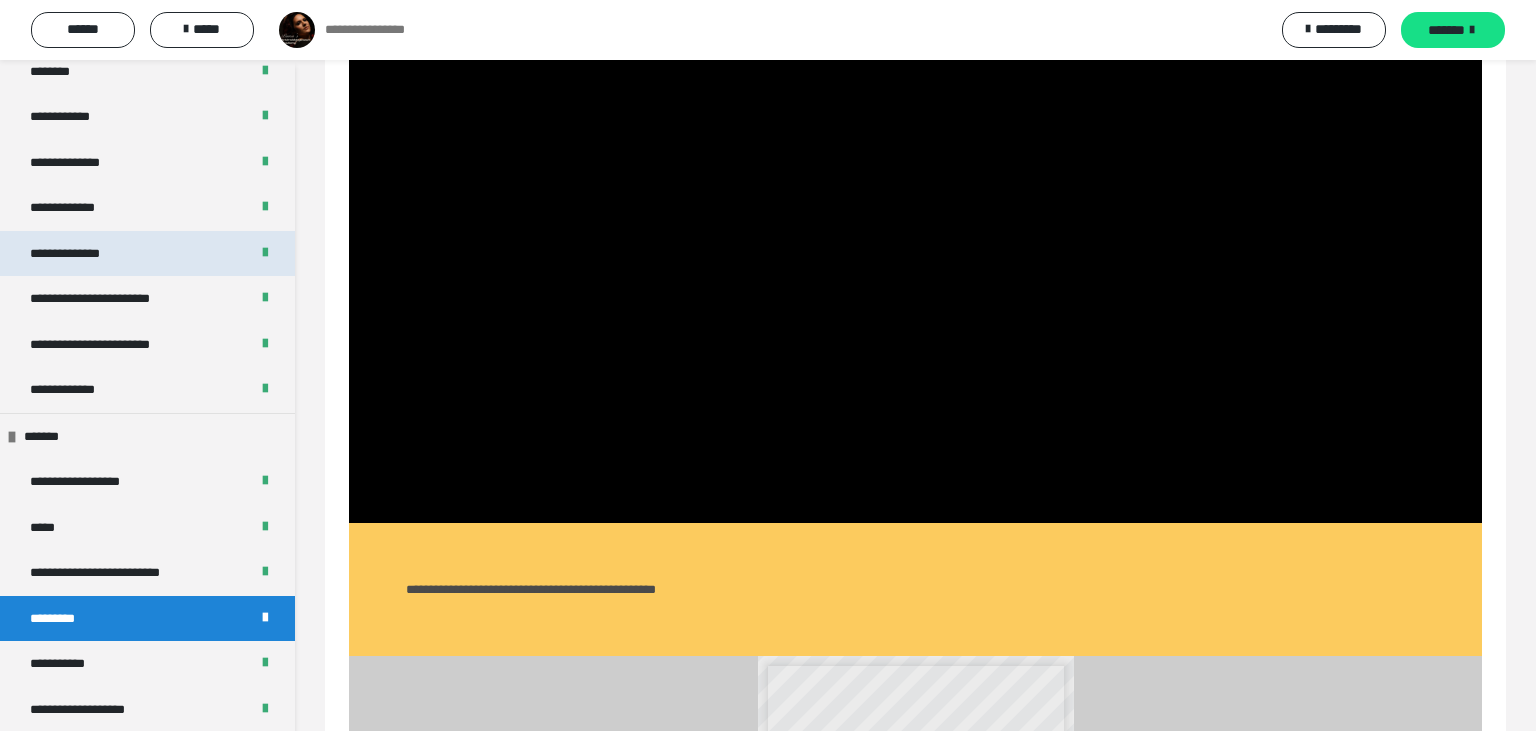 click on "**********" at bounding box center (147, 254) 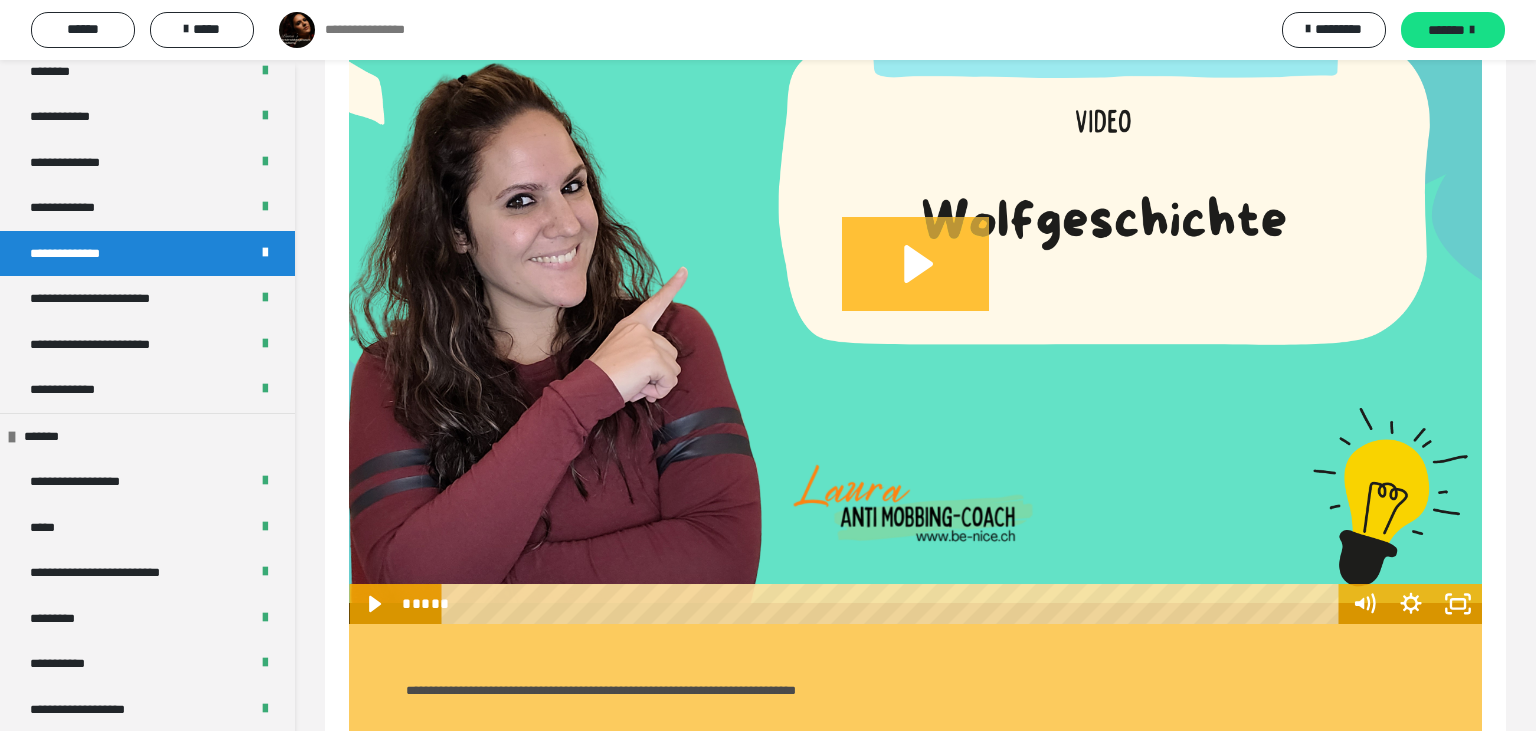 click 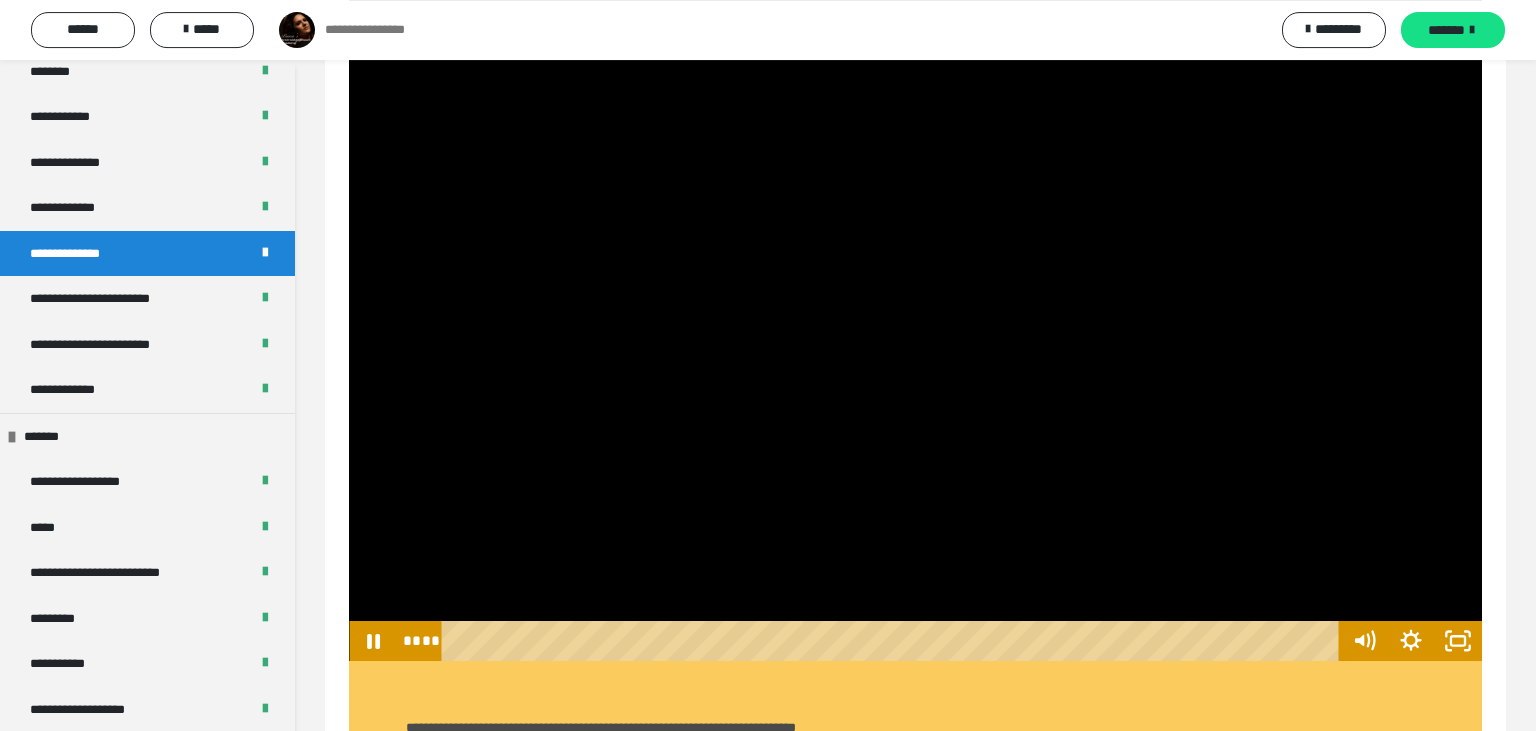 scroll, scrollTop: 983, scrollLeft: 0, axis: vertical 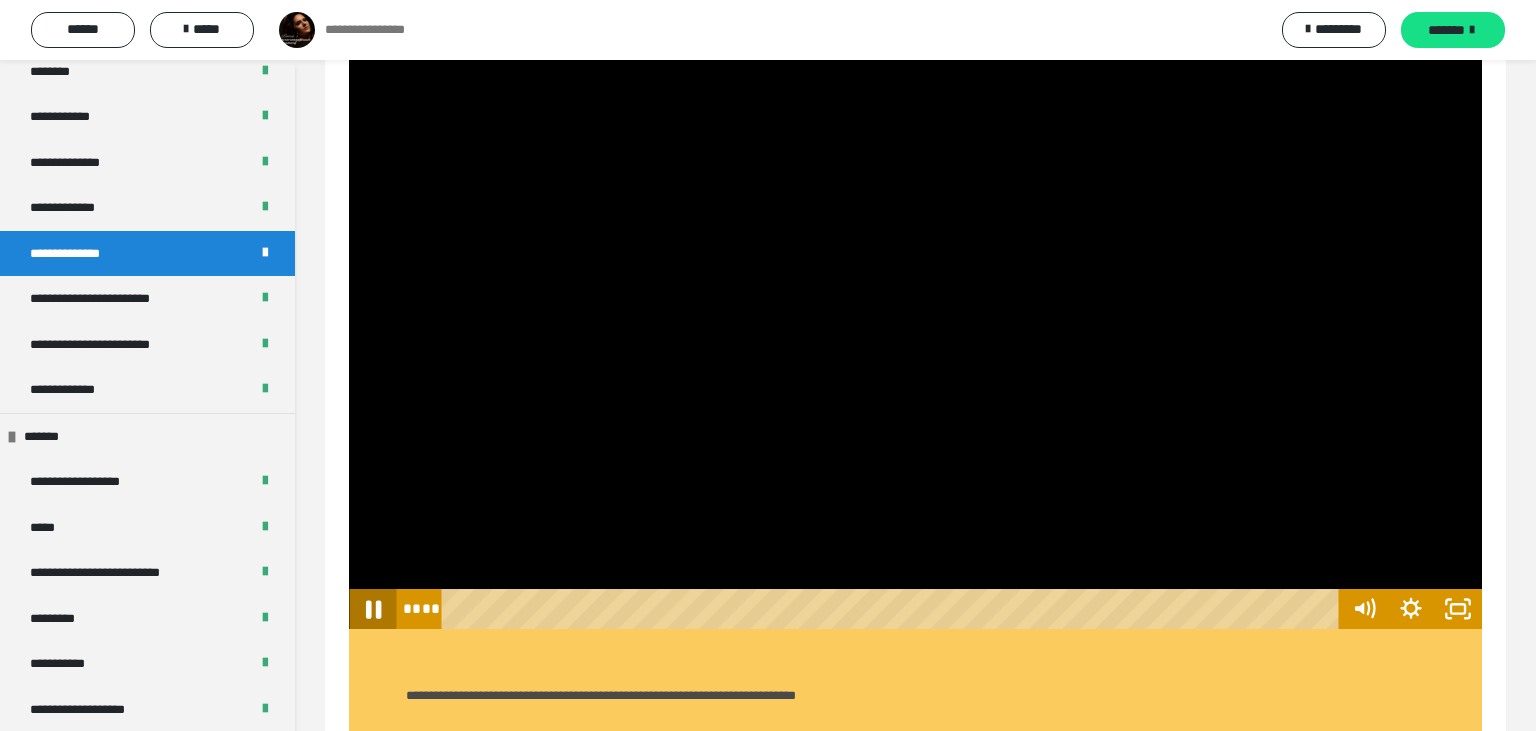 click 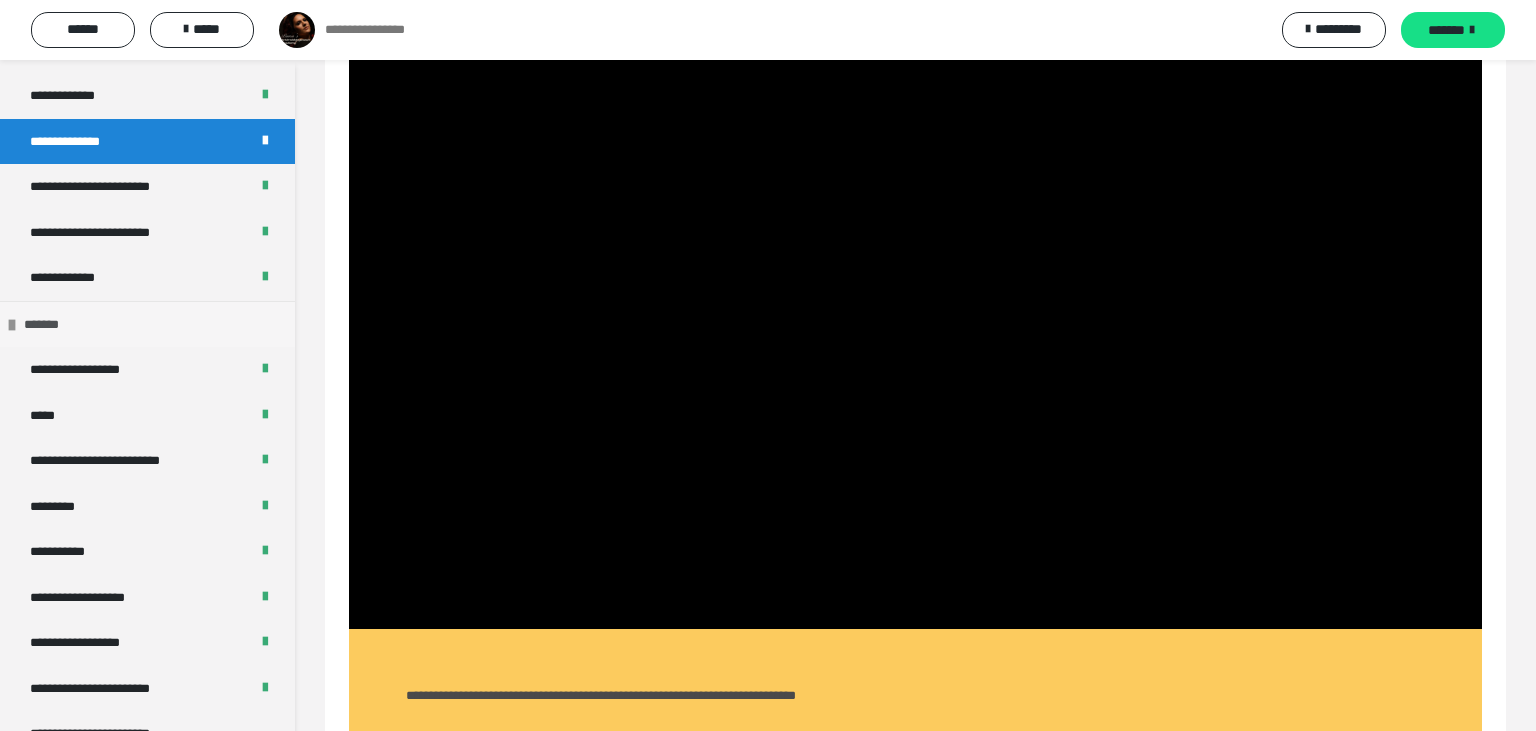 scroll, scrollTop: 1622, scrollLeft: 0, axis: vertical 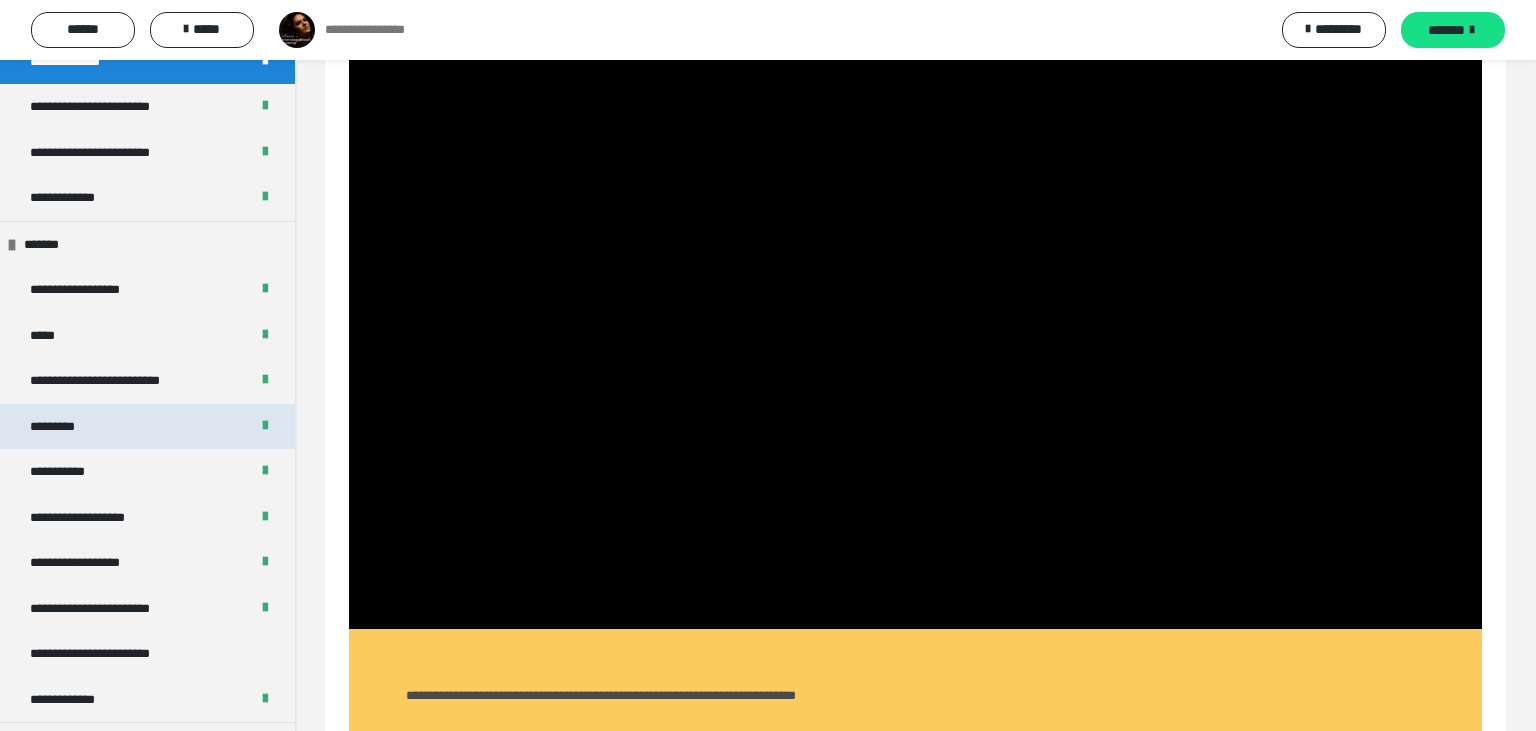 click on "*********" at bounding box center (147, 427) 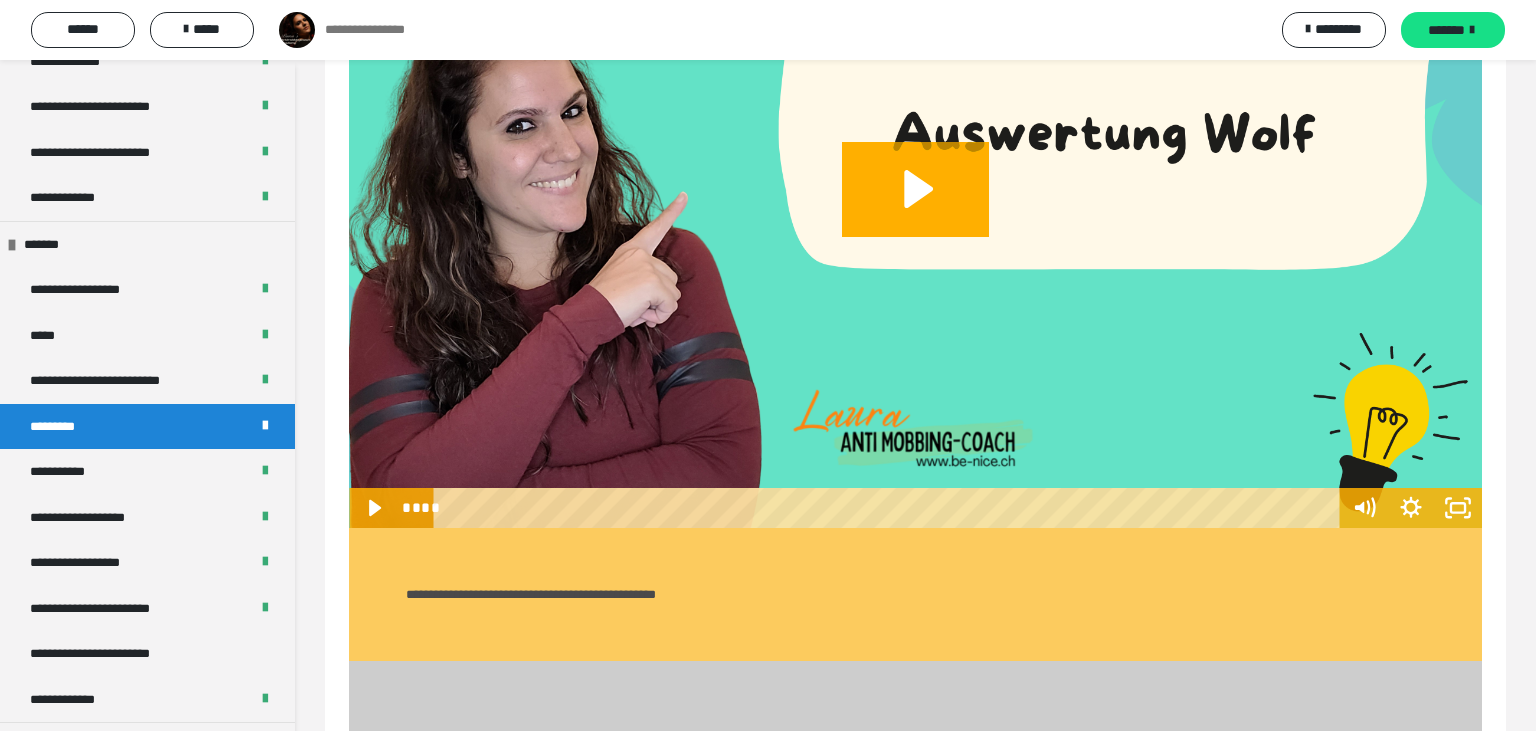 scroll, scrollTop: 848, scrollLeft: 0, axis: vertical 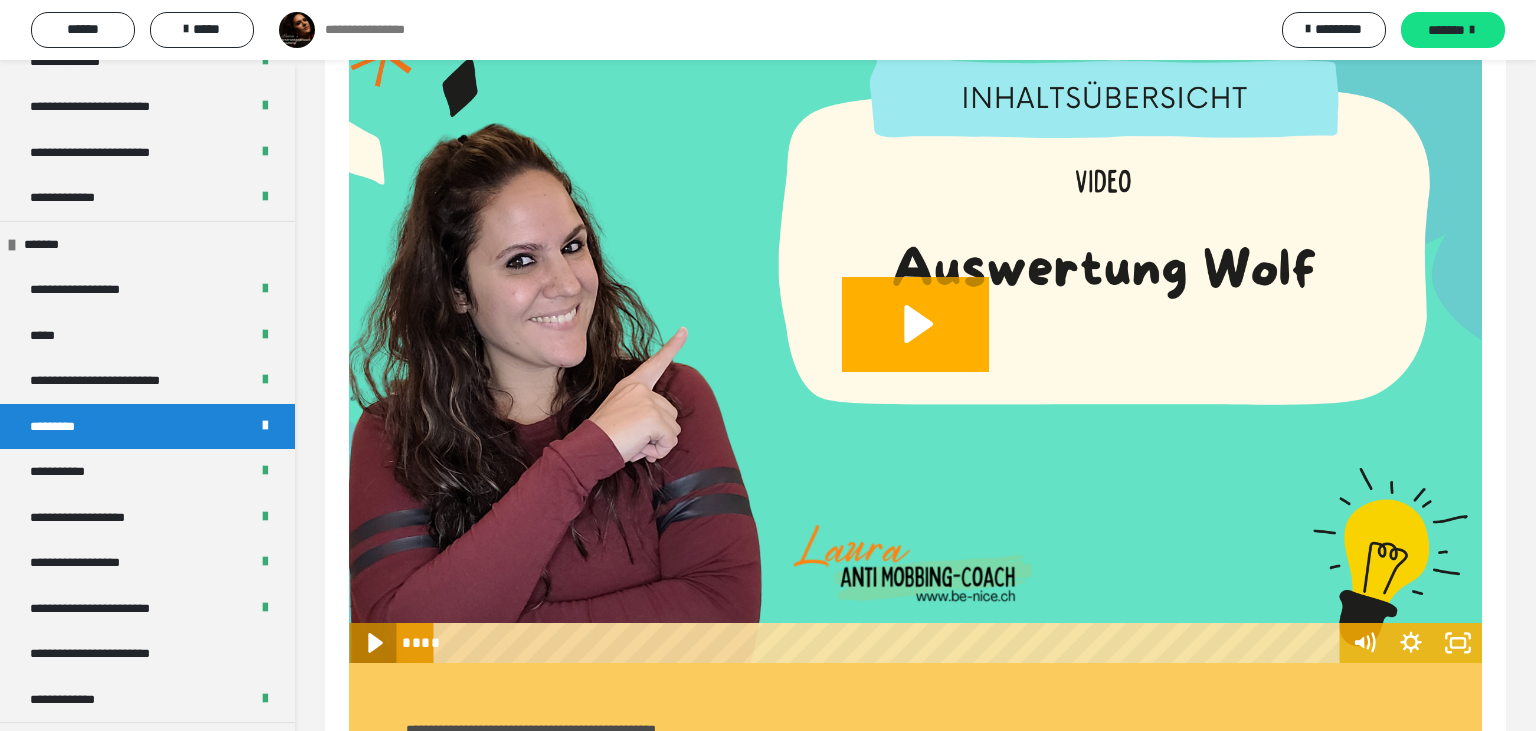 click 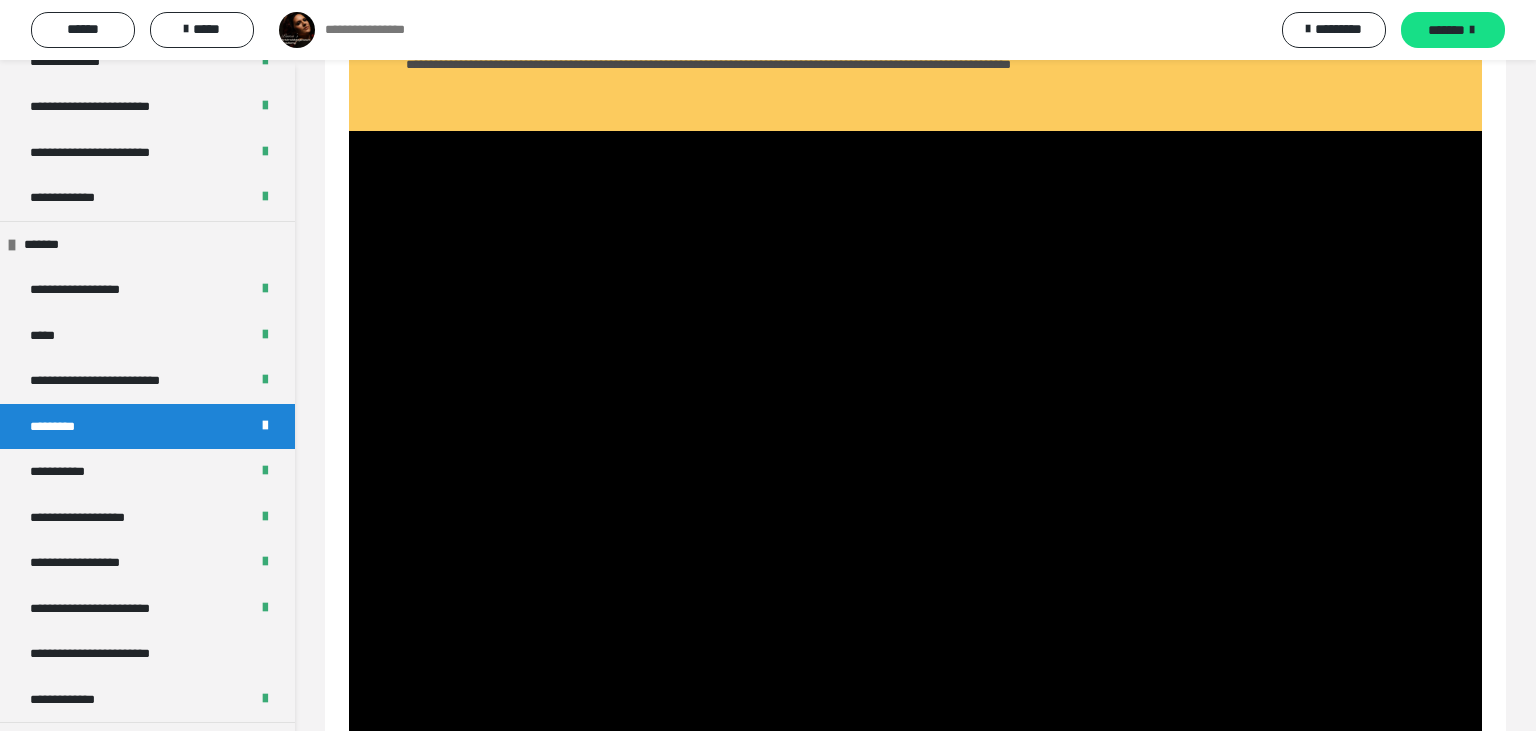 scroll, scrollTop: 848, scrollLeft: 0, axis: vertical 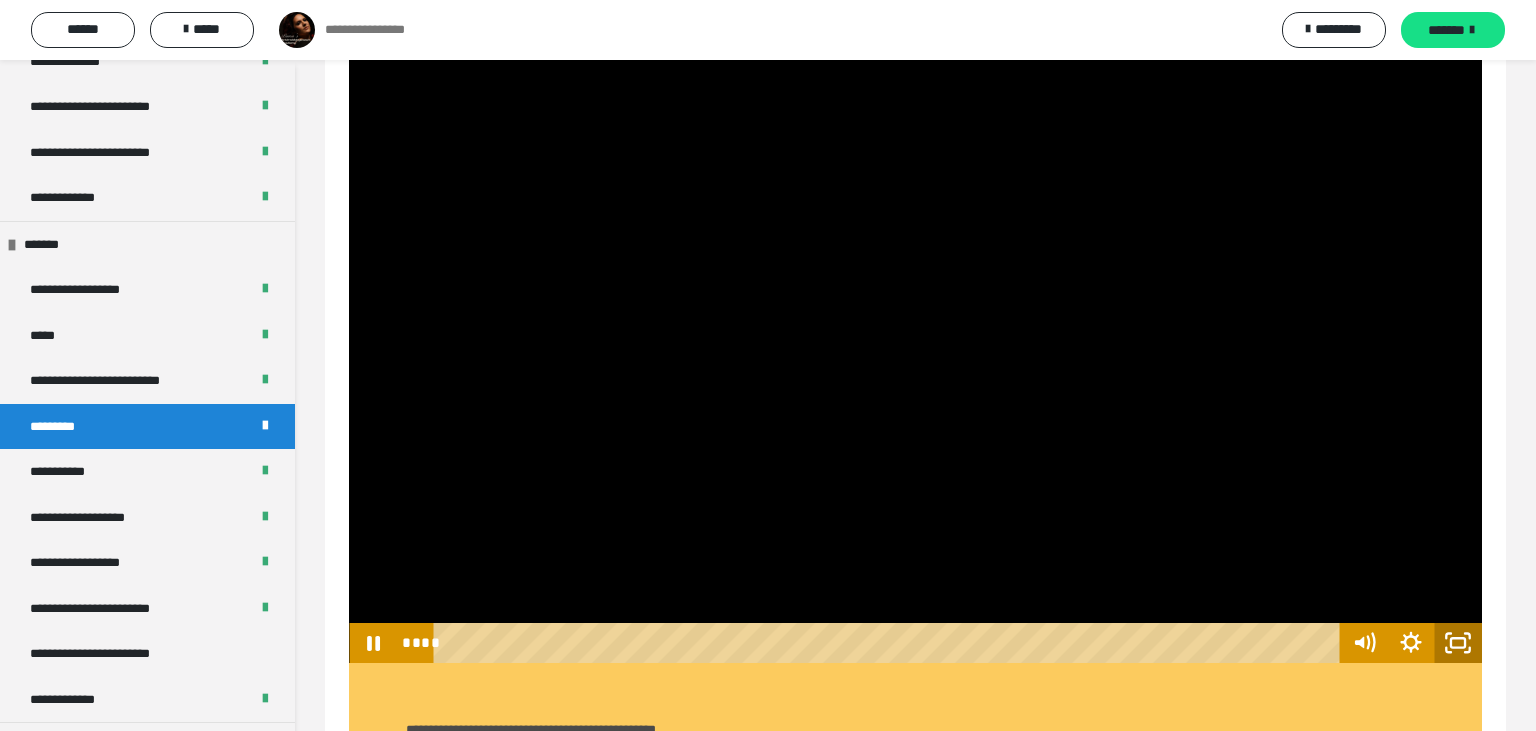 click 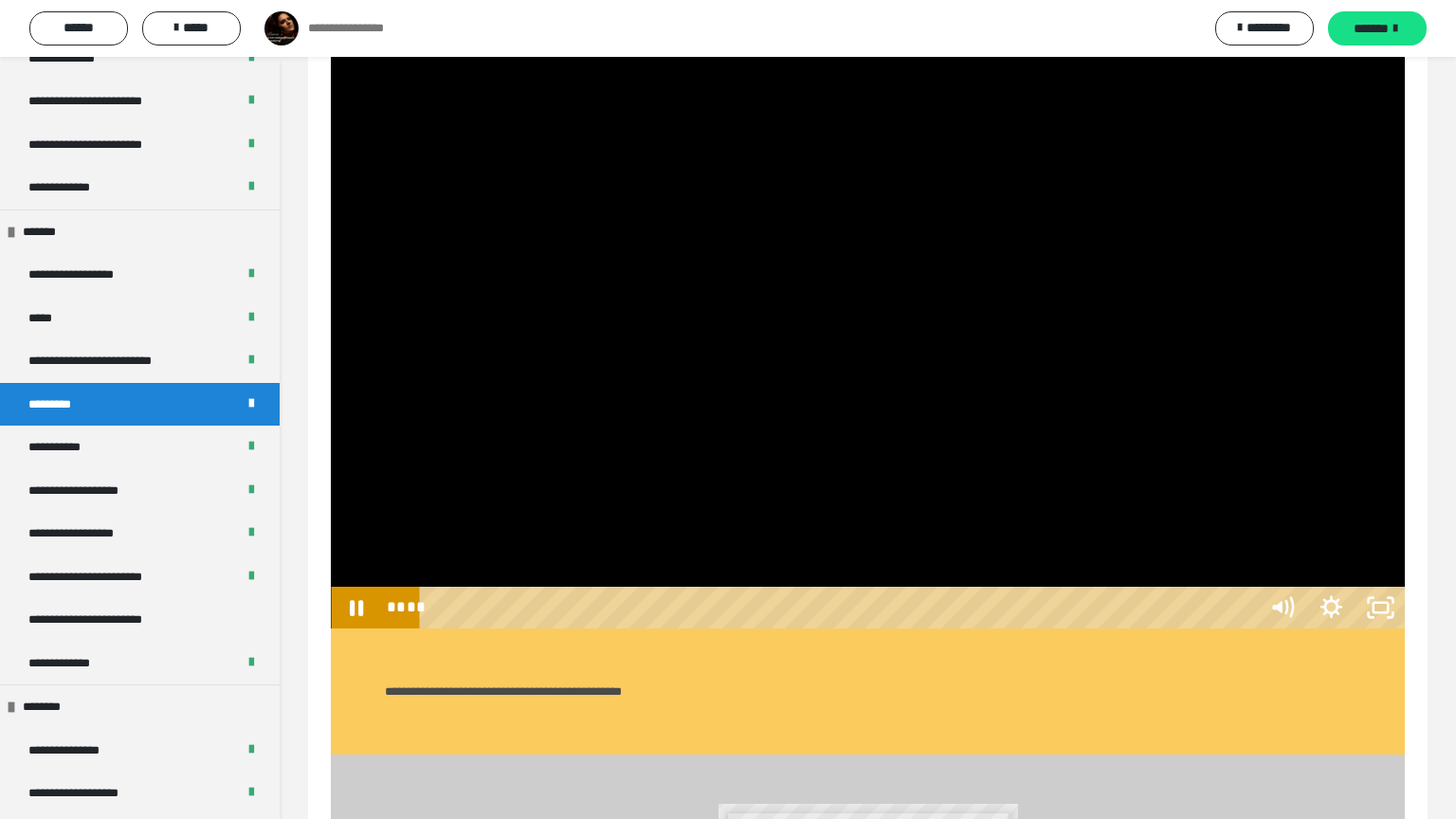 type 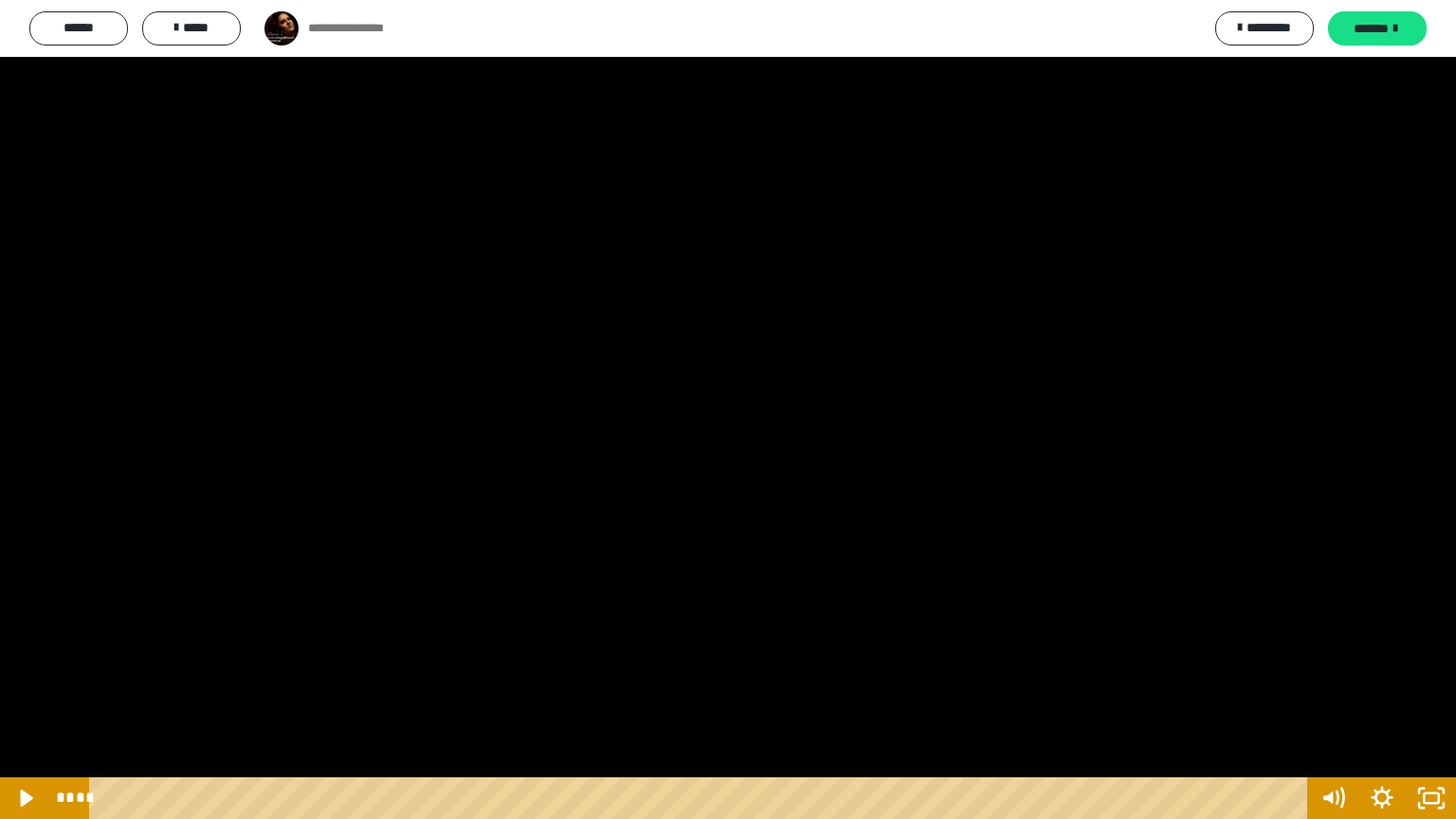 click at bounding box center [728, 410] 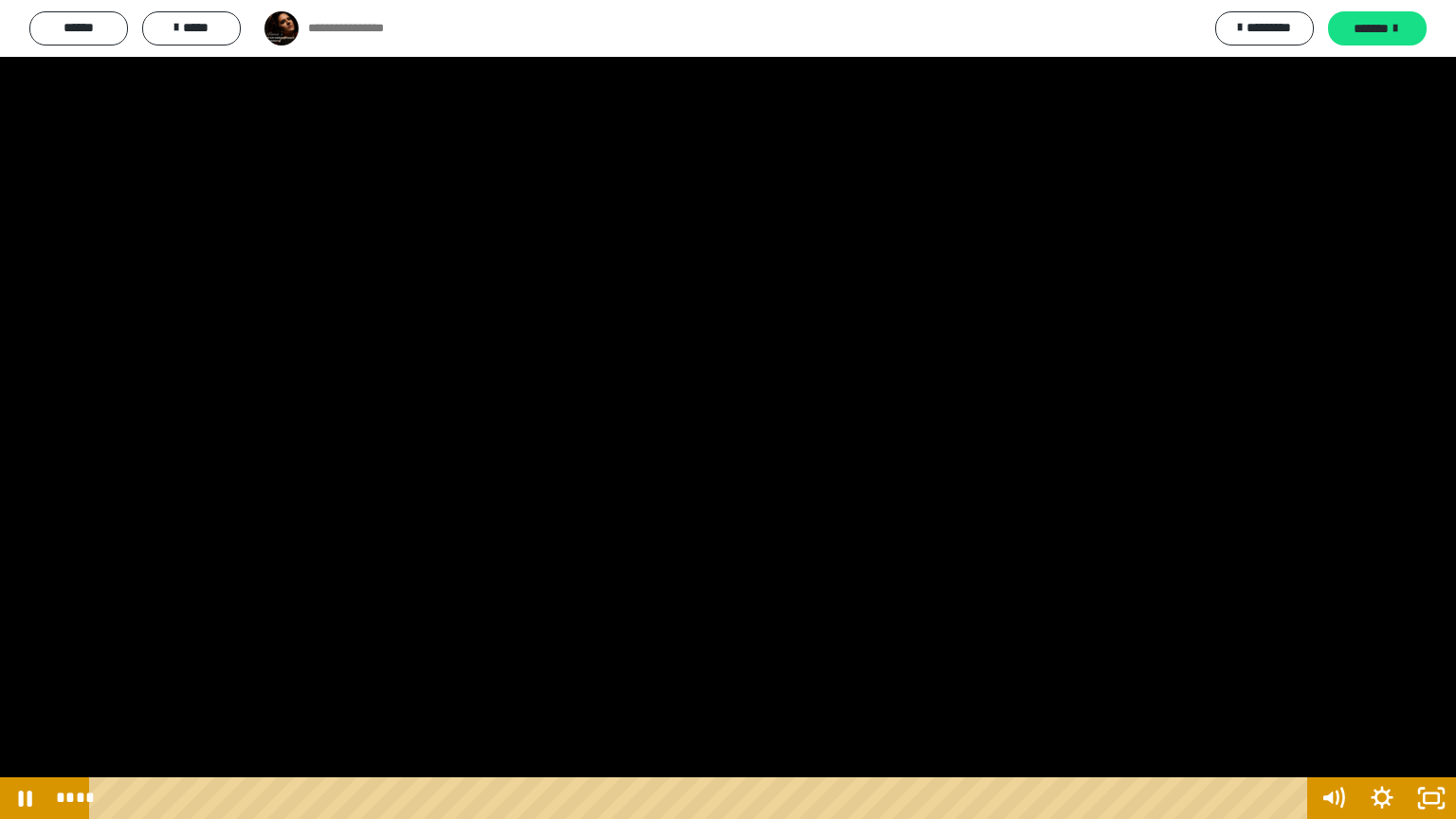 click at bounding box center (728, 410) 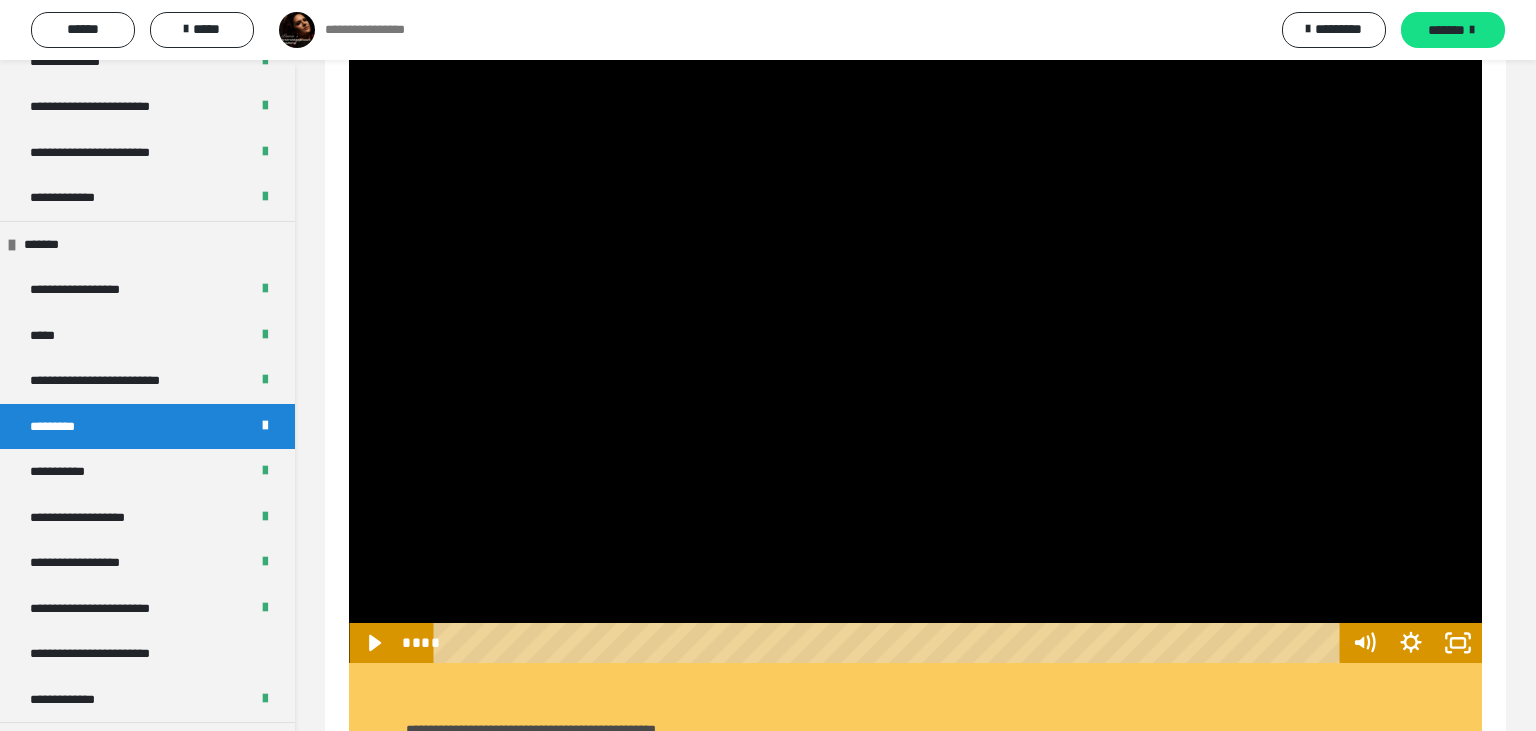 type 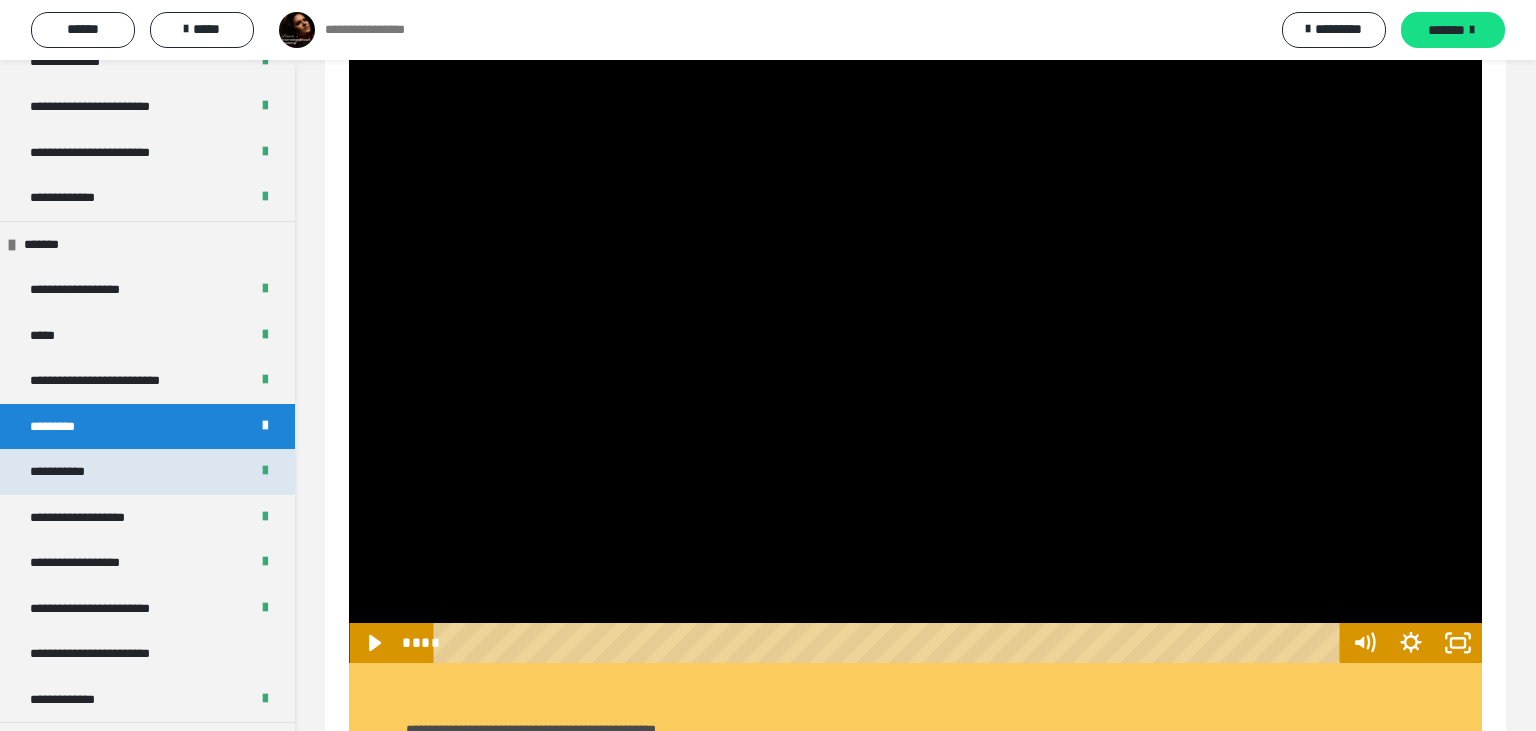 click on "**********" at bounding box center [147, 472] 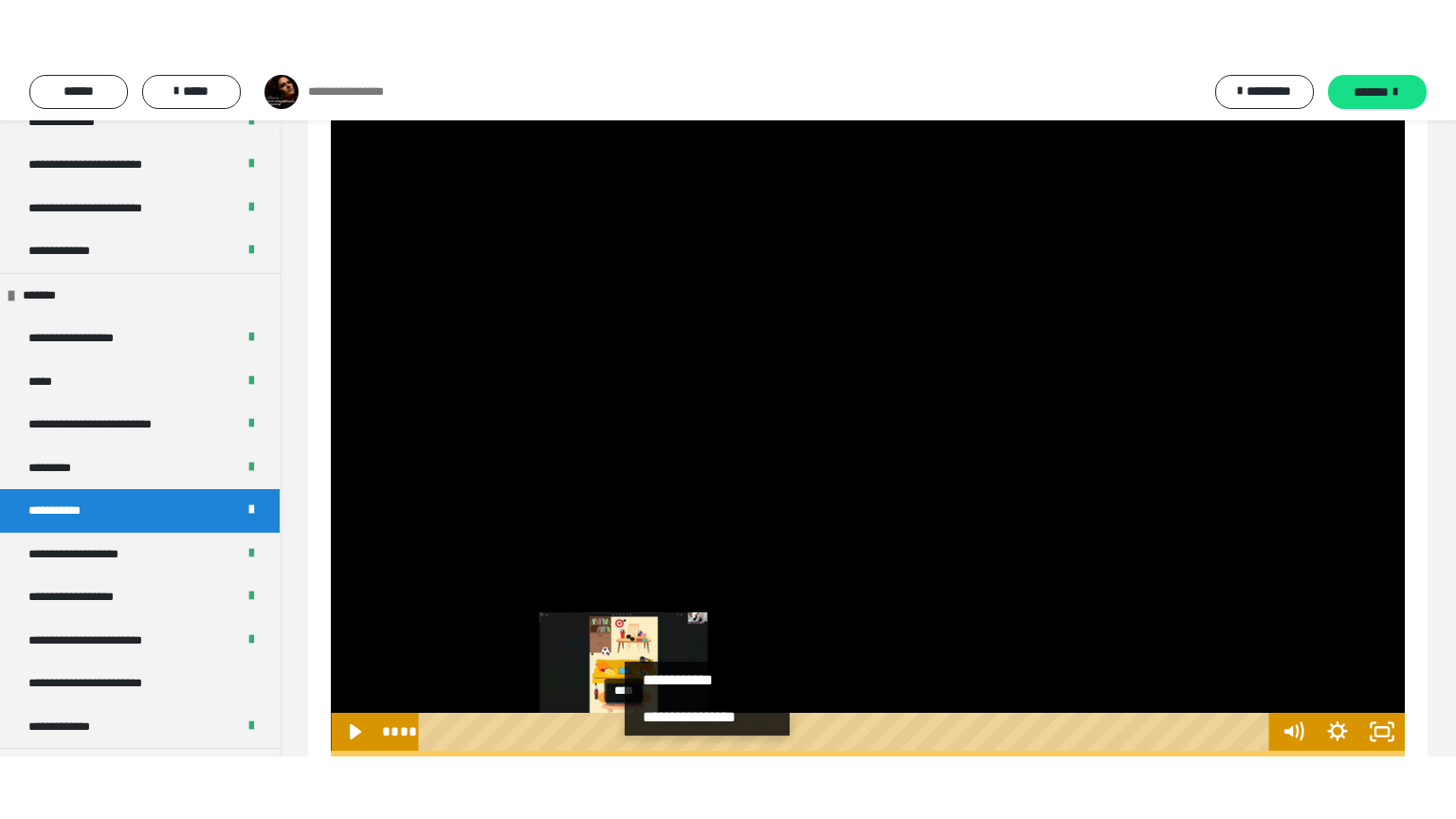 scroll, scrollTop: 0, scrollLeft: 0, axis: both 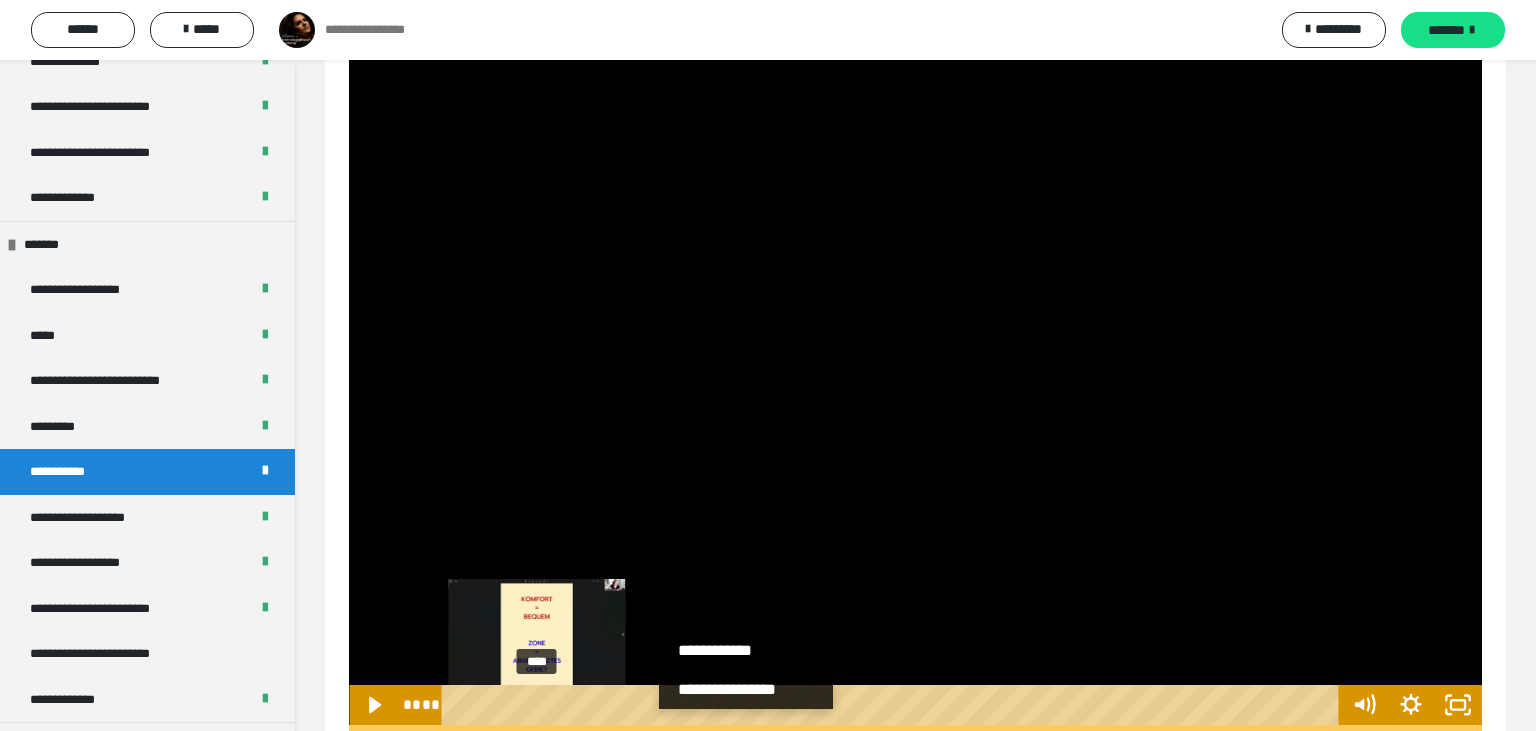 click at bounding box center (536, 704) 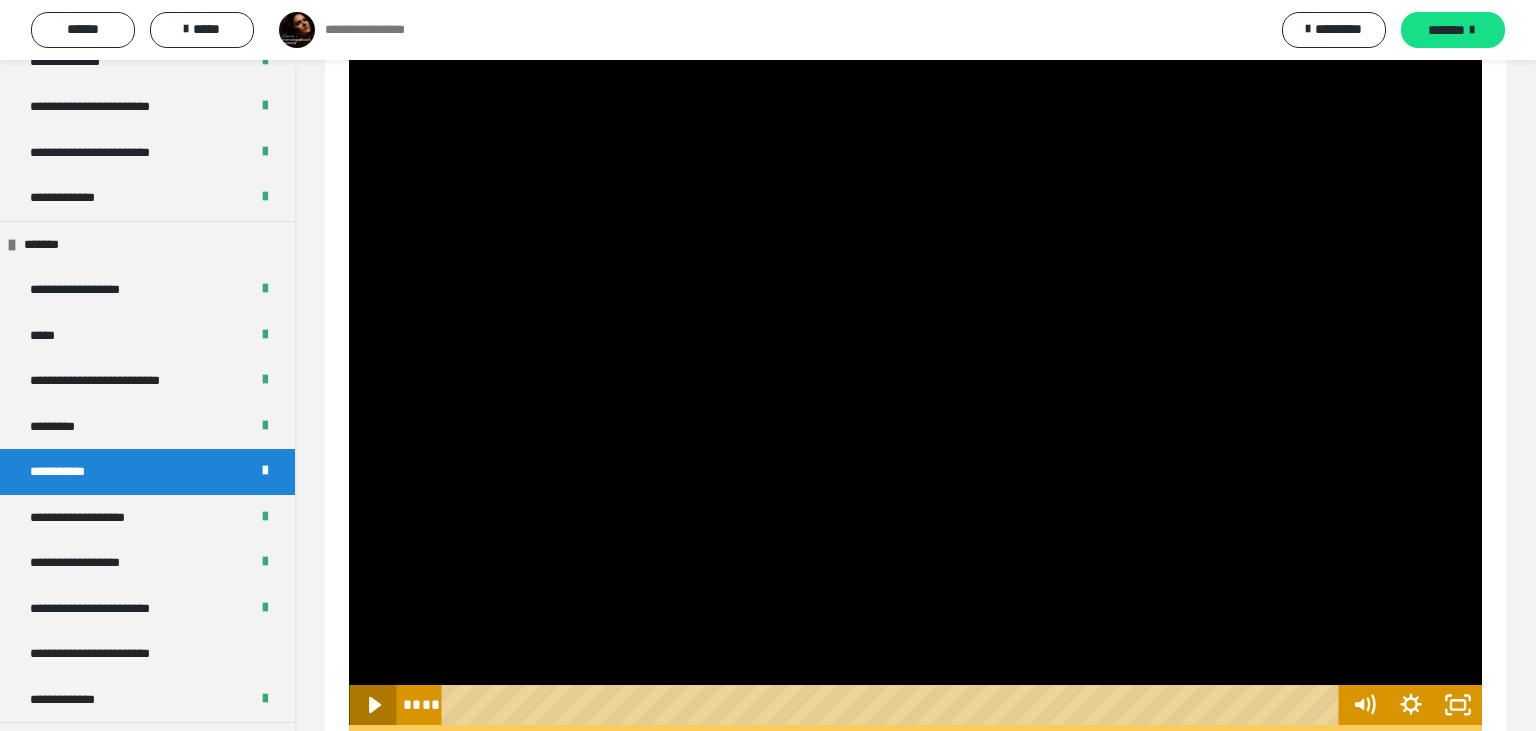 click 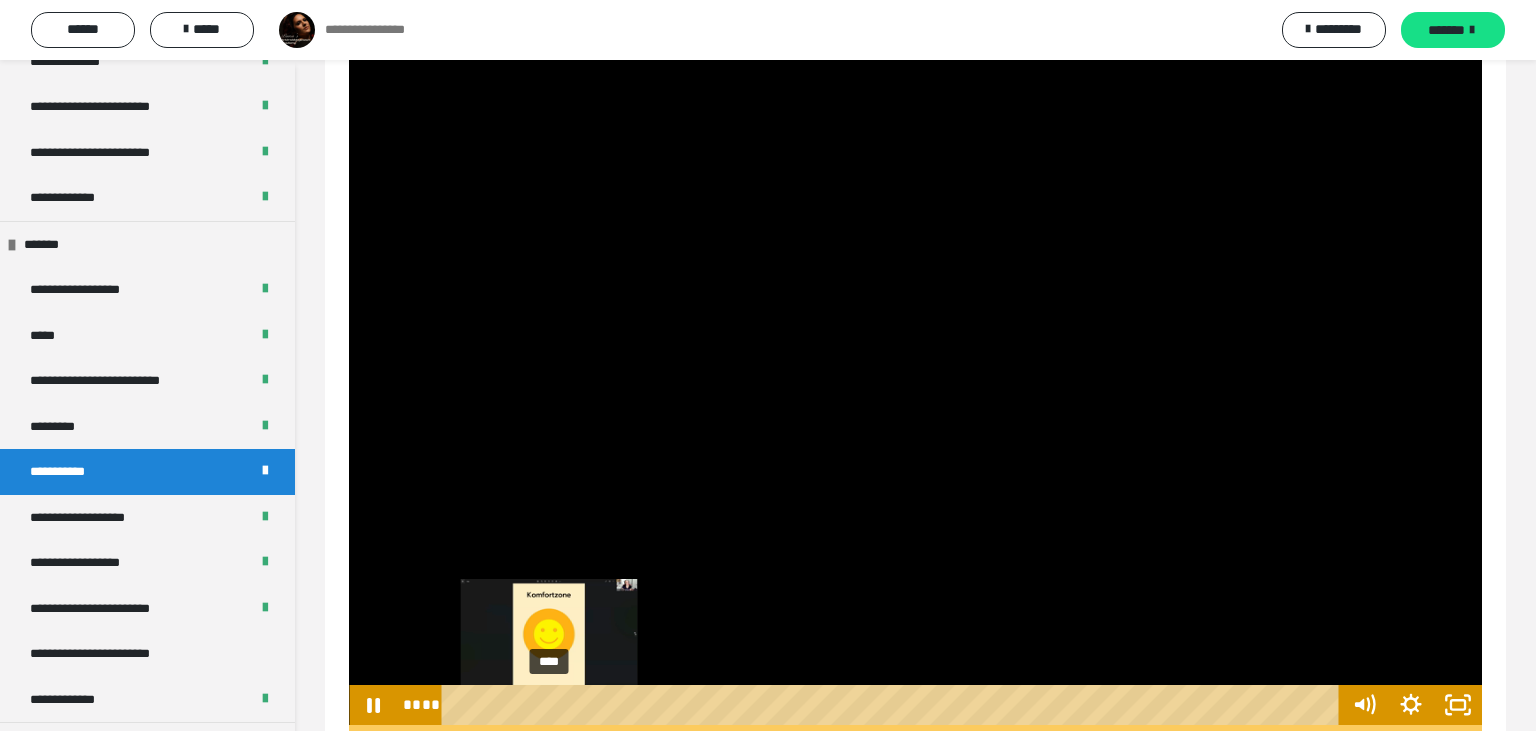 click at bounding box center (548, 704) 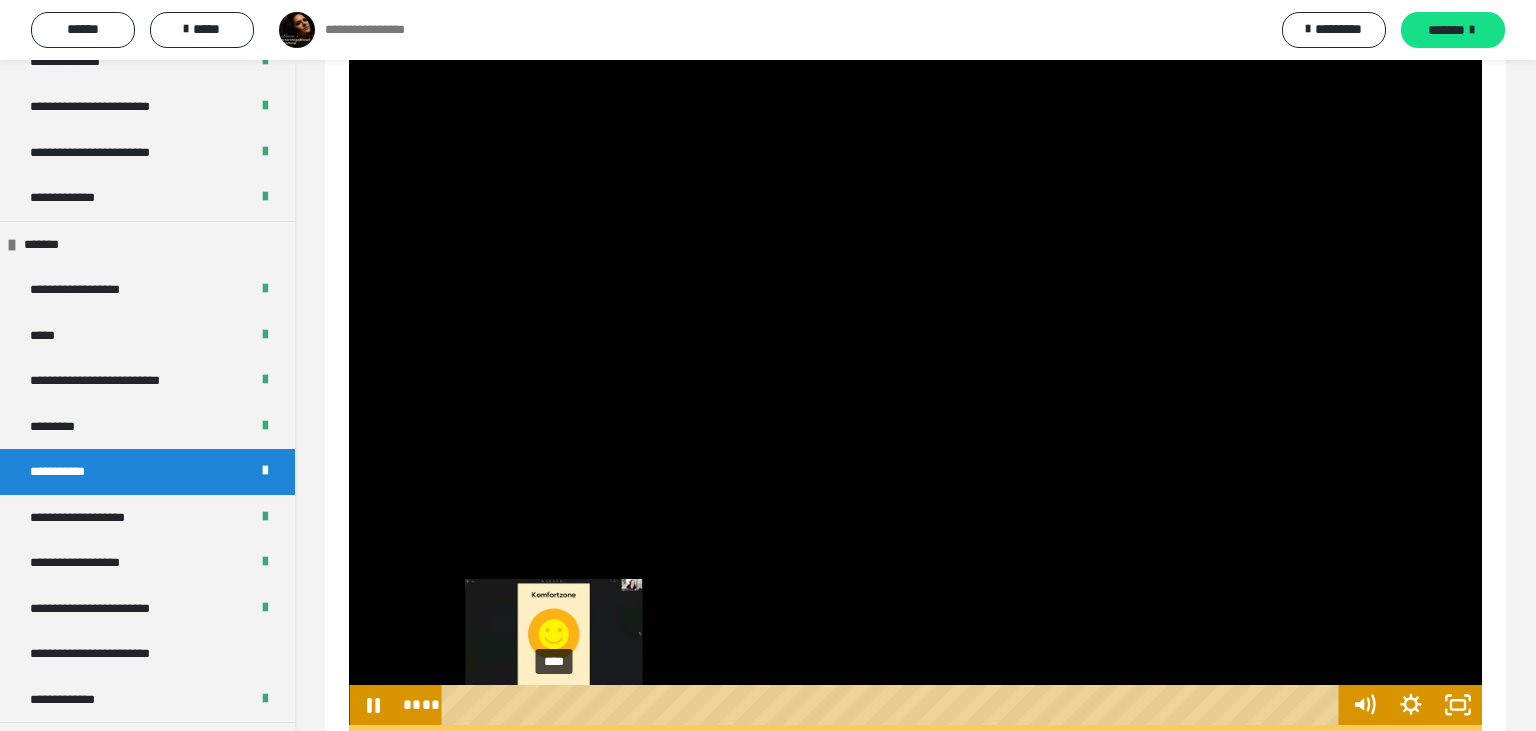 click at bounding box center (553, 704) 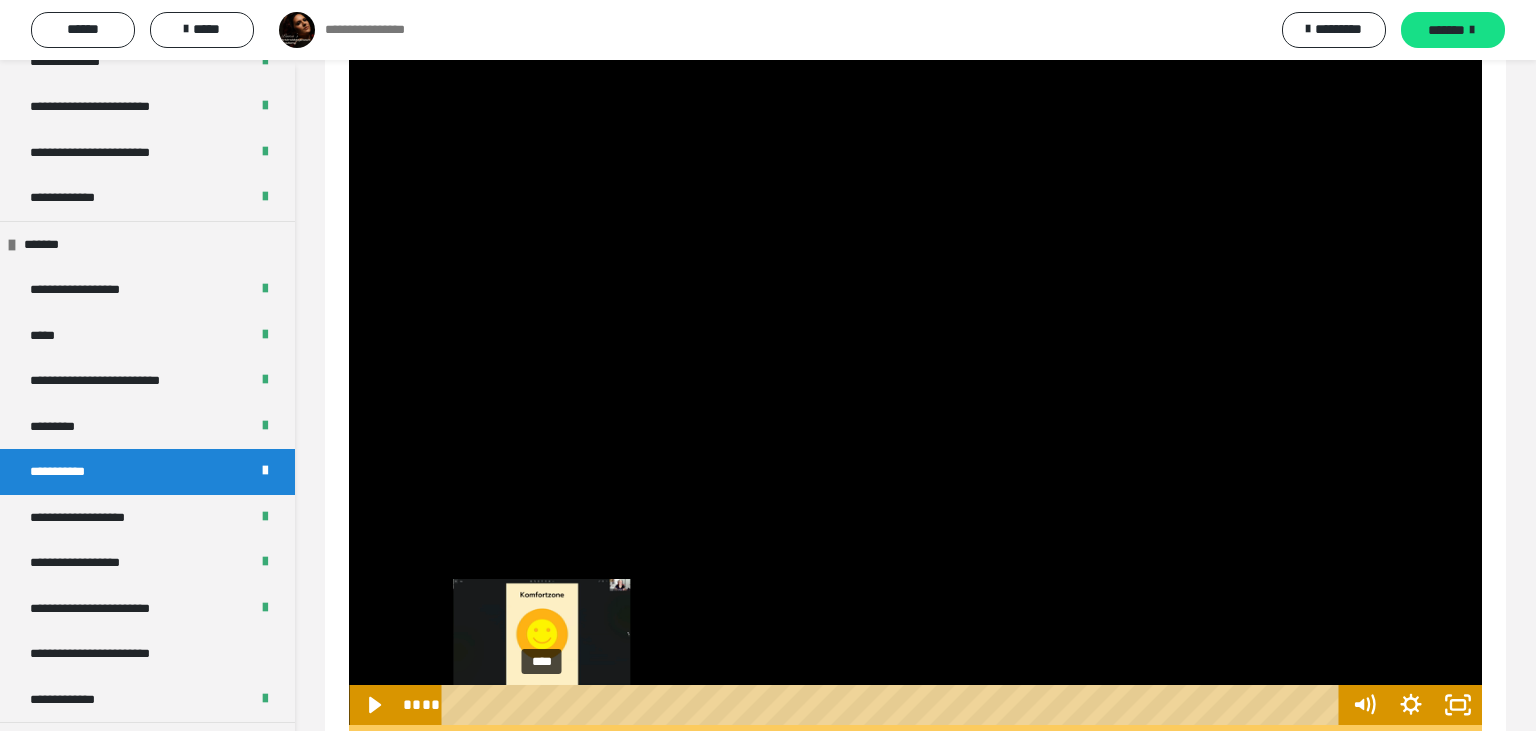 click at bounding box center (541, 704) 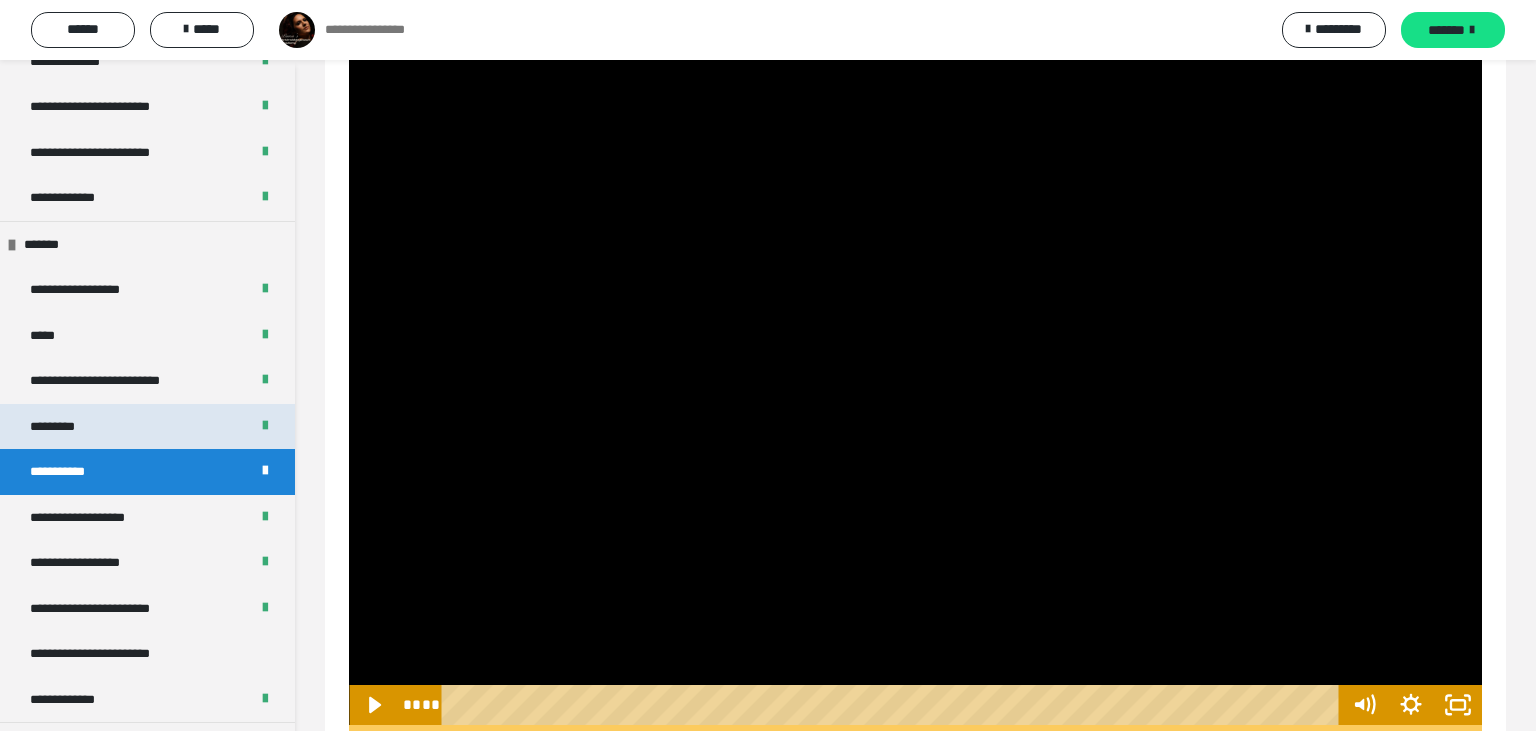 click on "*********" at bounding box center [147, 427] 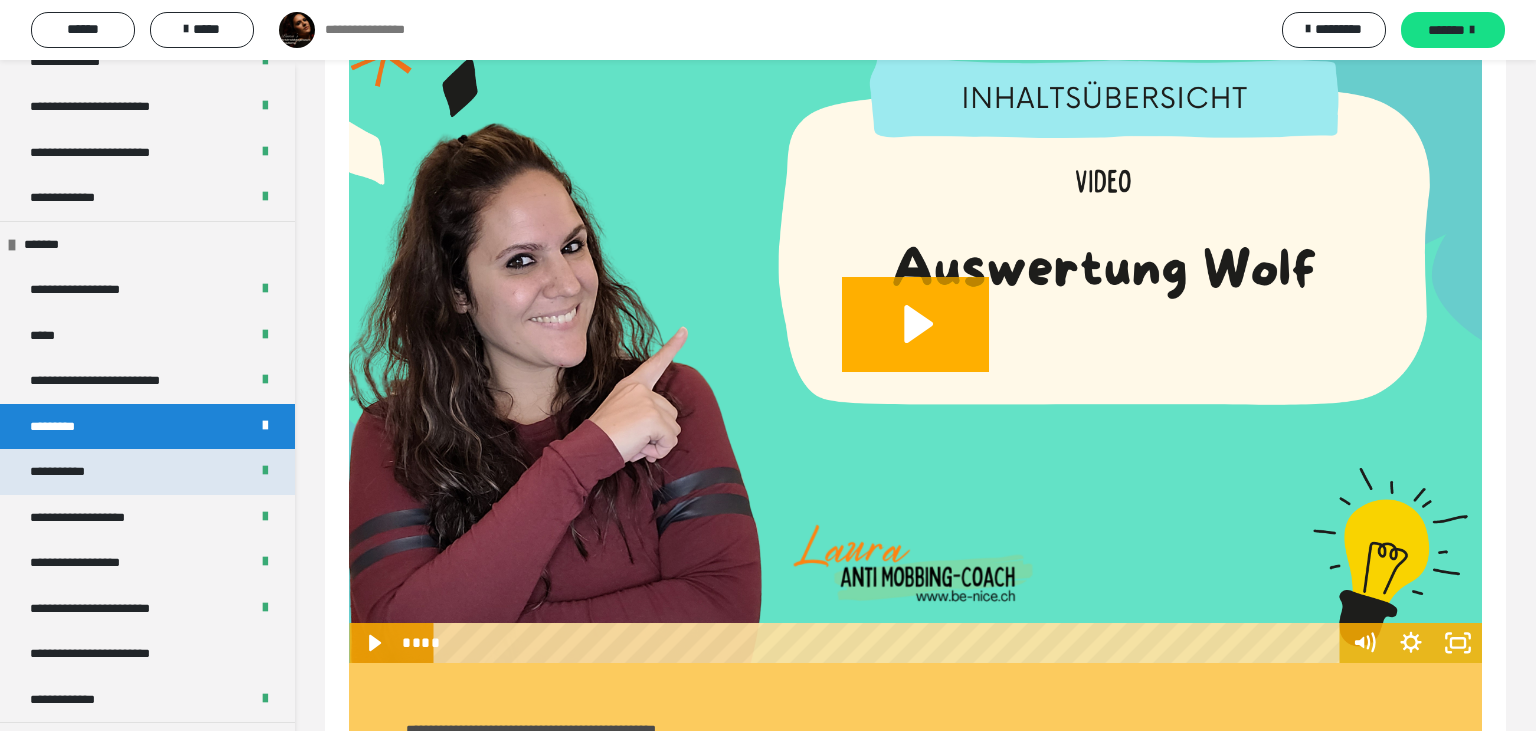 click on "**********" at bounding box center [72, 472] 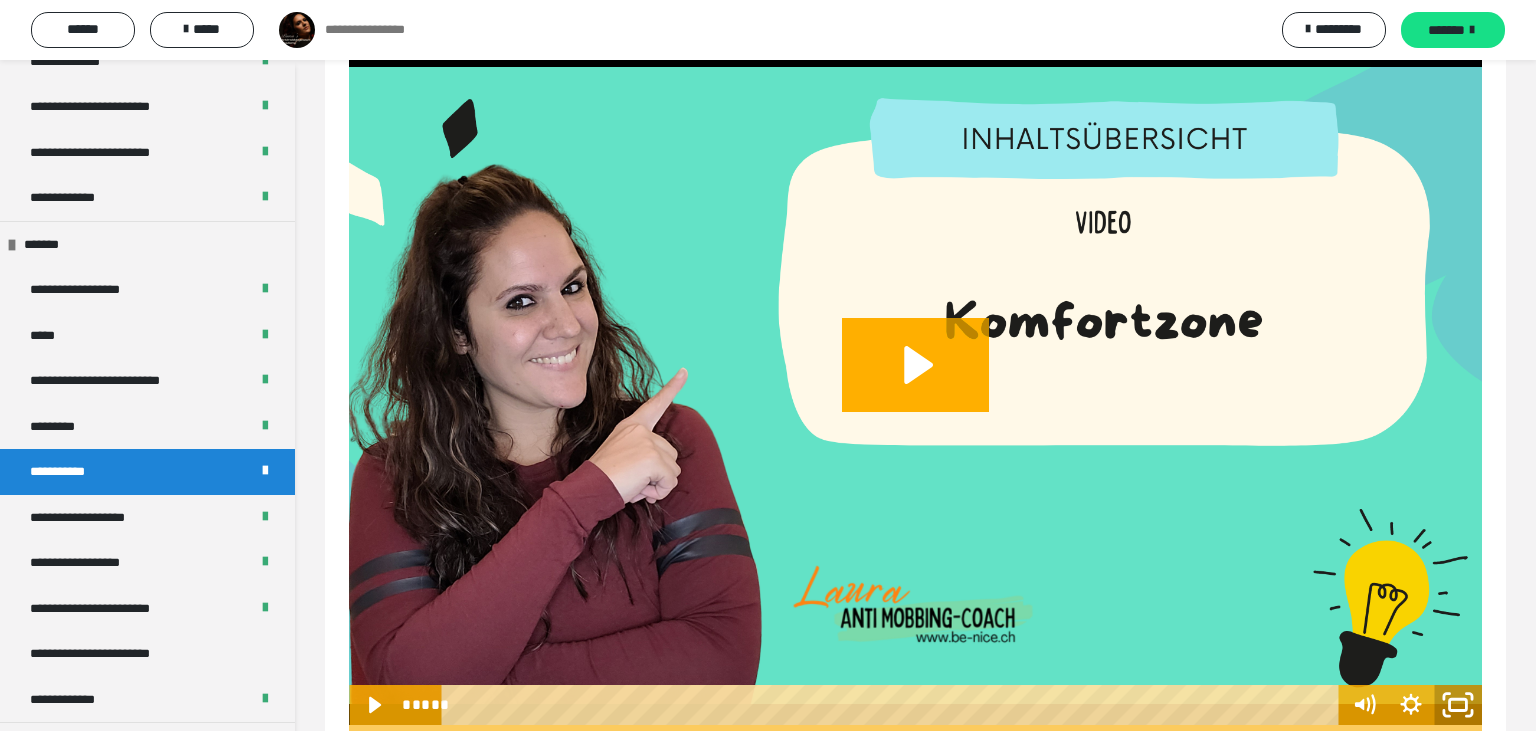 click 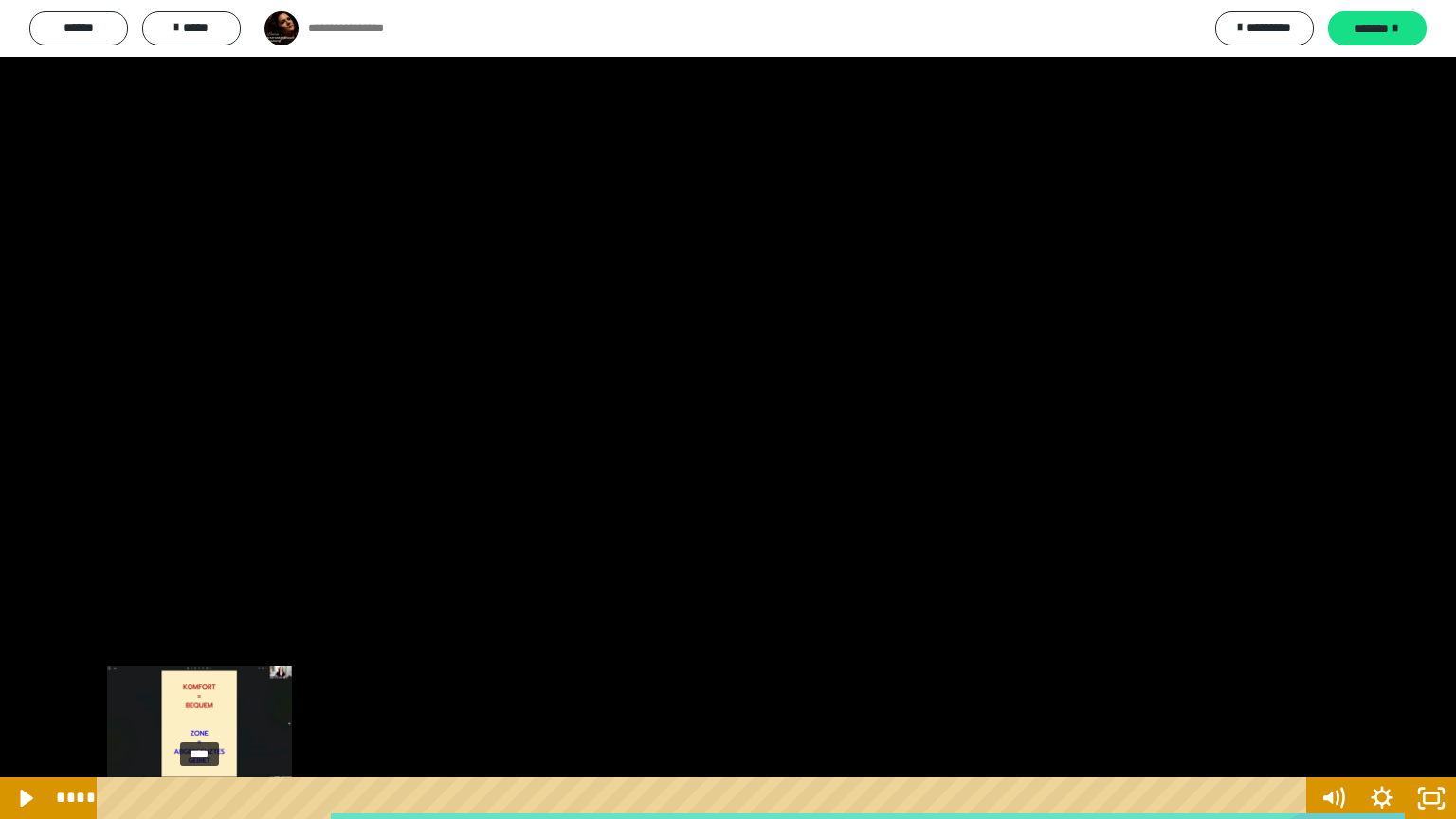 drag, startPoint x: 119, startPoint y: 796, endPoint x: 199, endPoint y: 803, distance: 80.30567 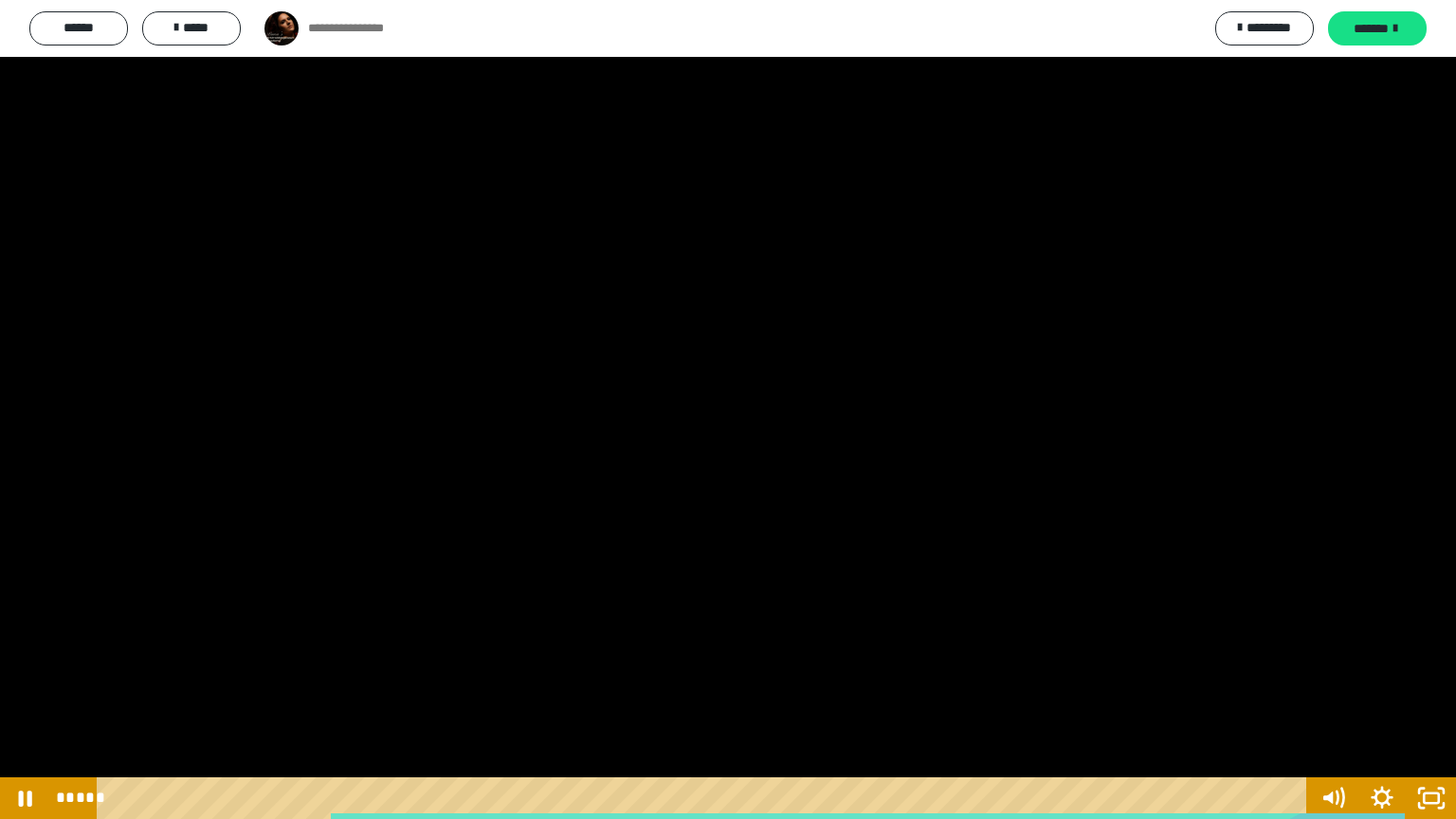click at bounding box center (728, 410) 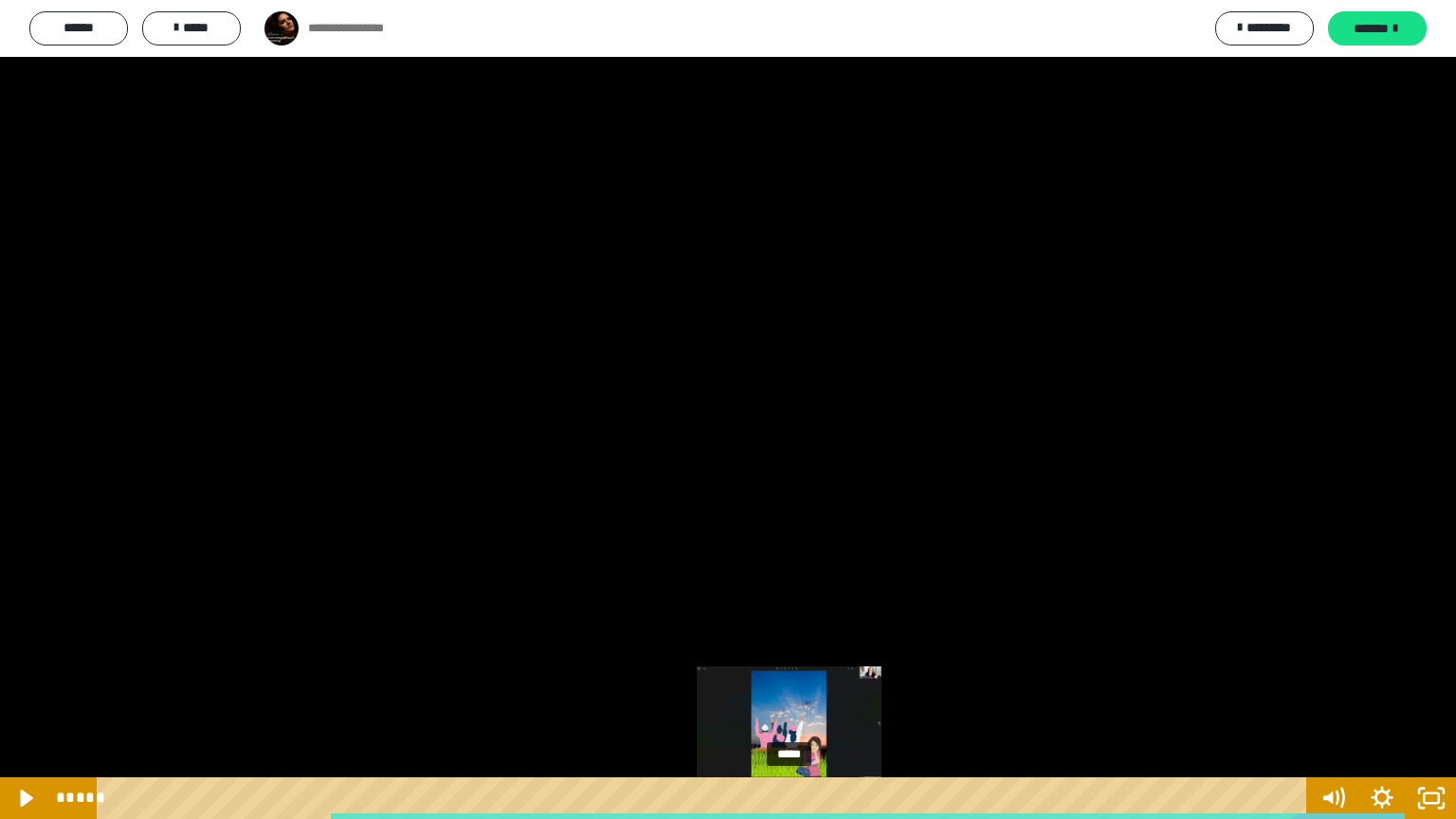 click on "*****" at bounding box center (705, 798) 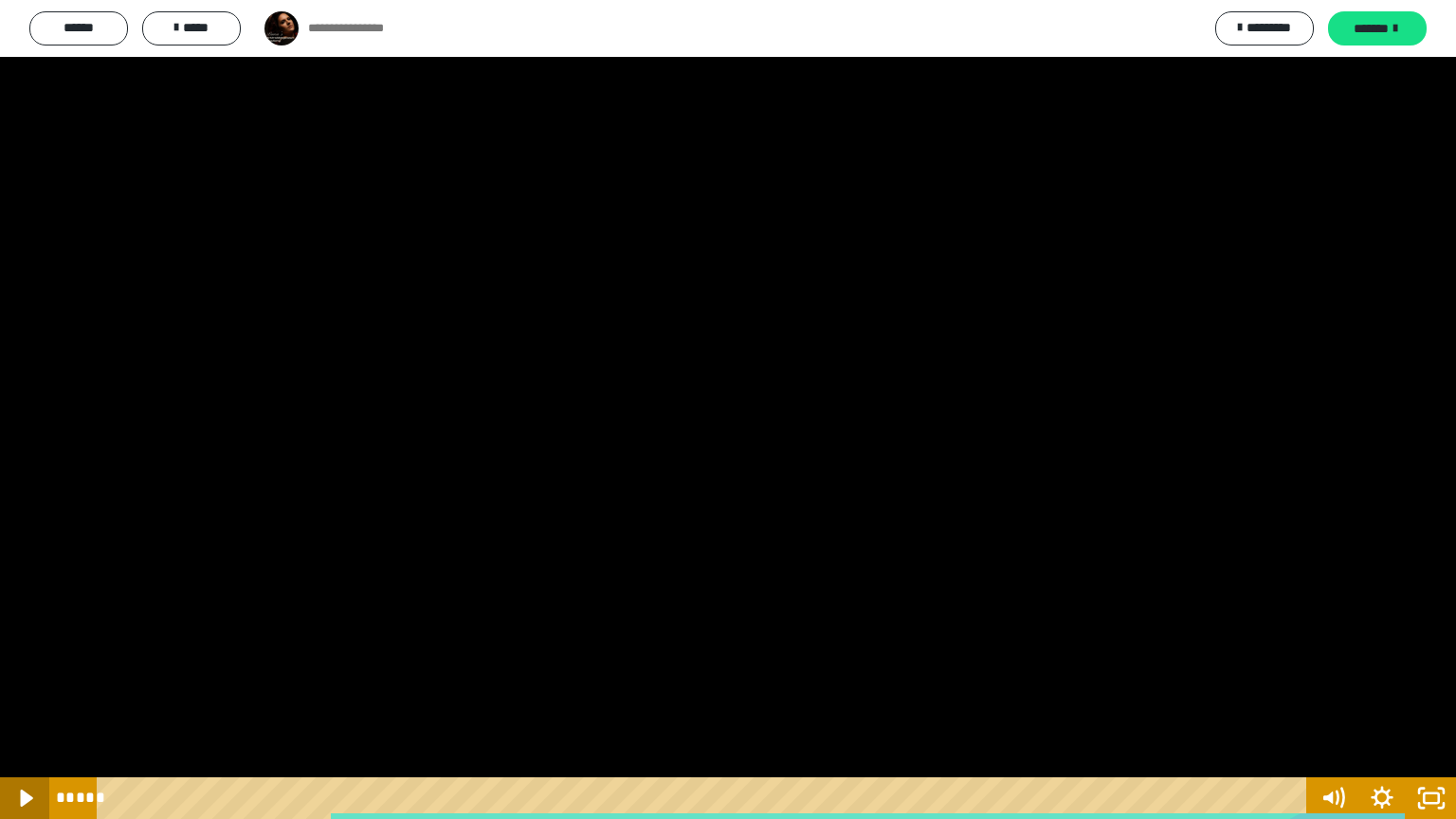 click 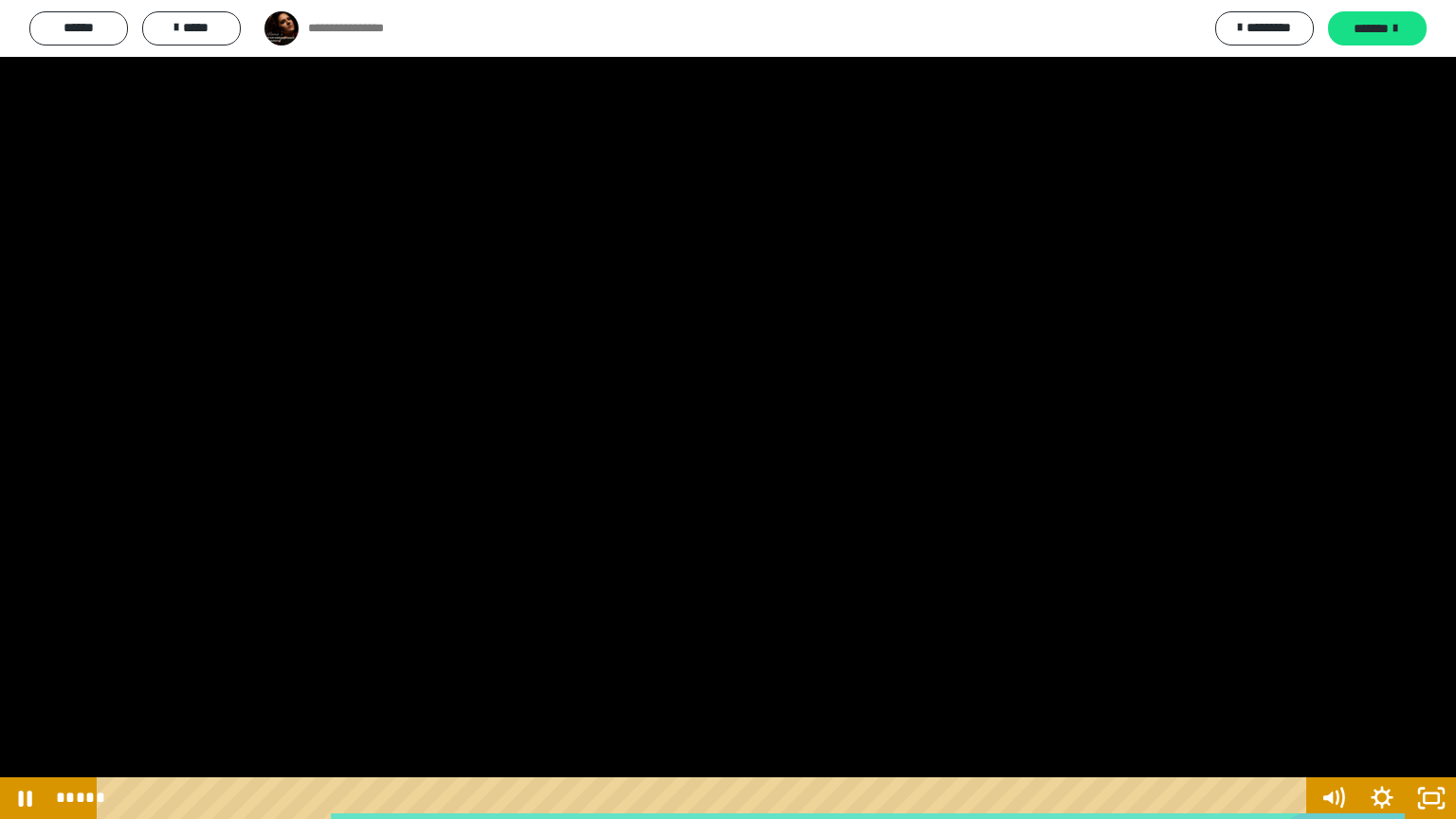 click at bounding box center [728, 410] 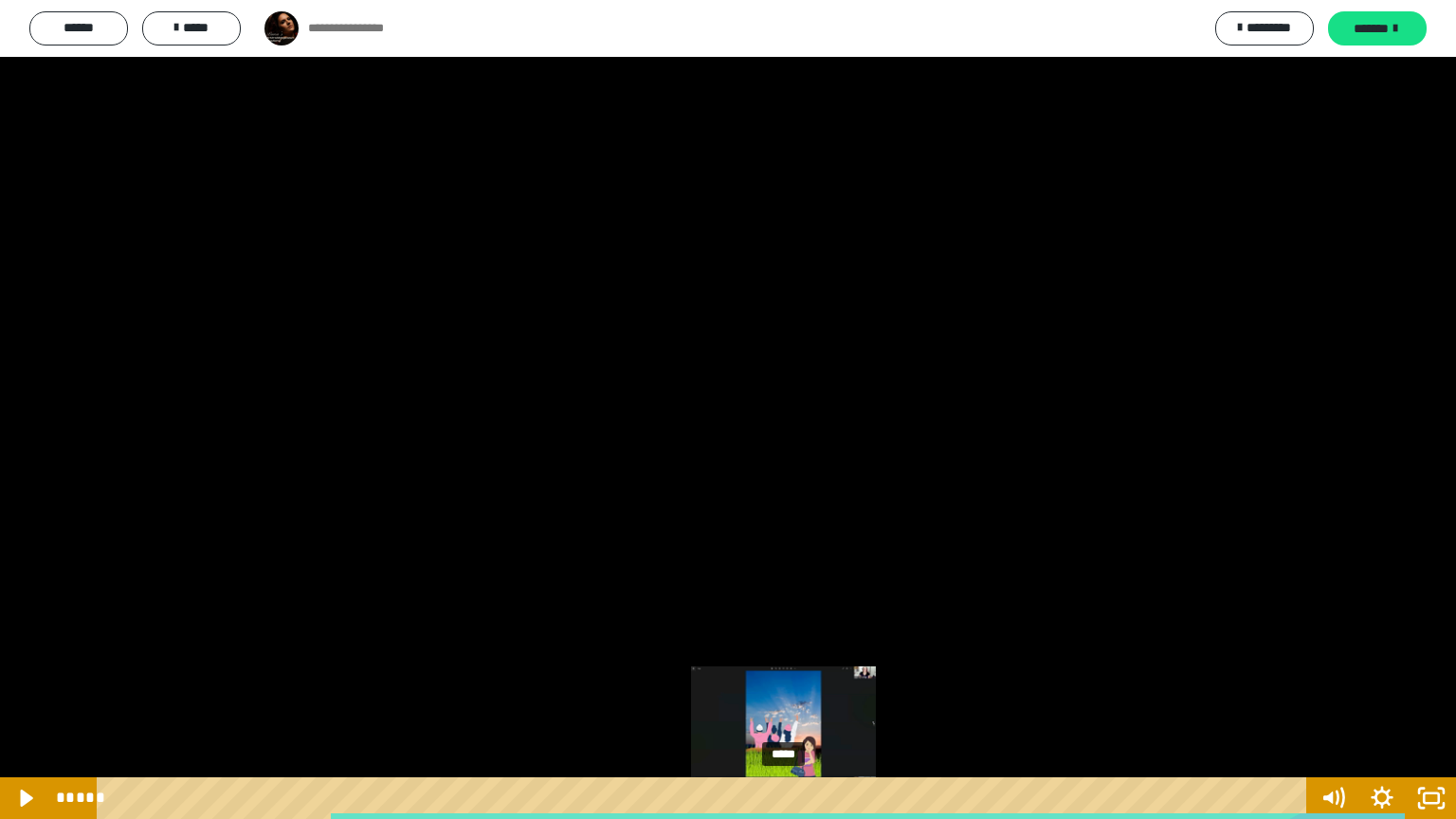 drag, startPoint x: 813, startPoint y: 796, endPoint x: 784, endPoint y: 796, distance: 29 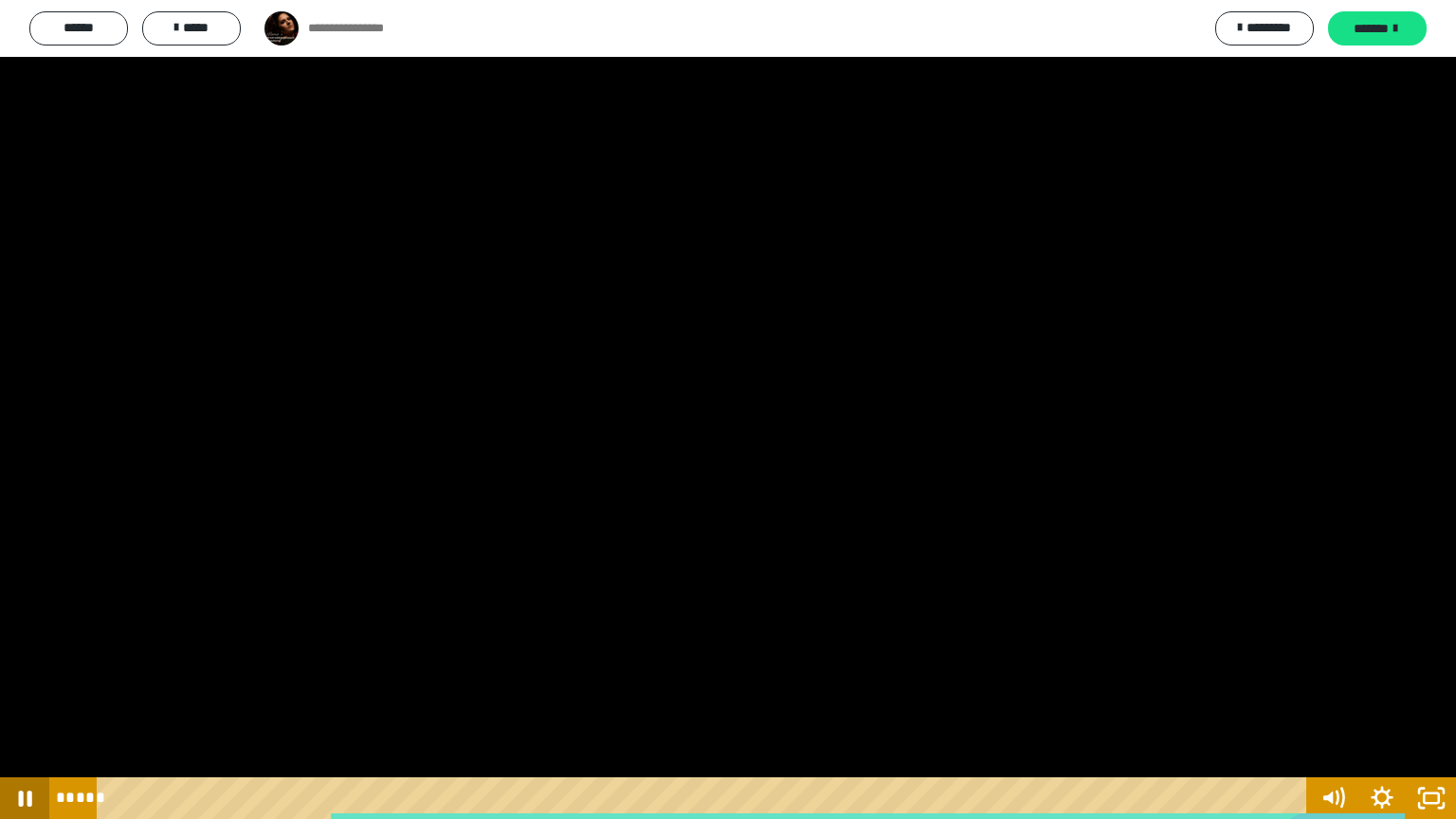 click 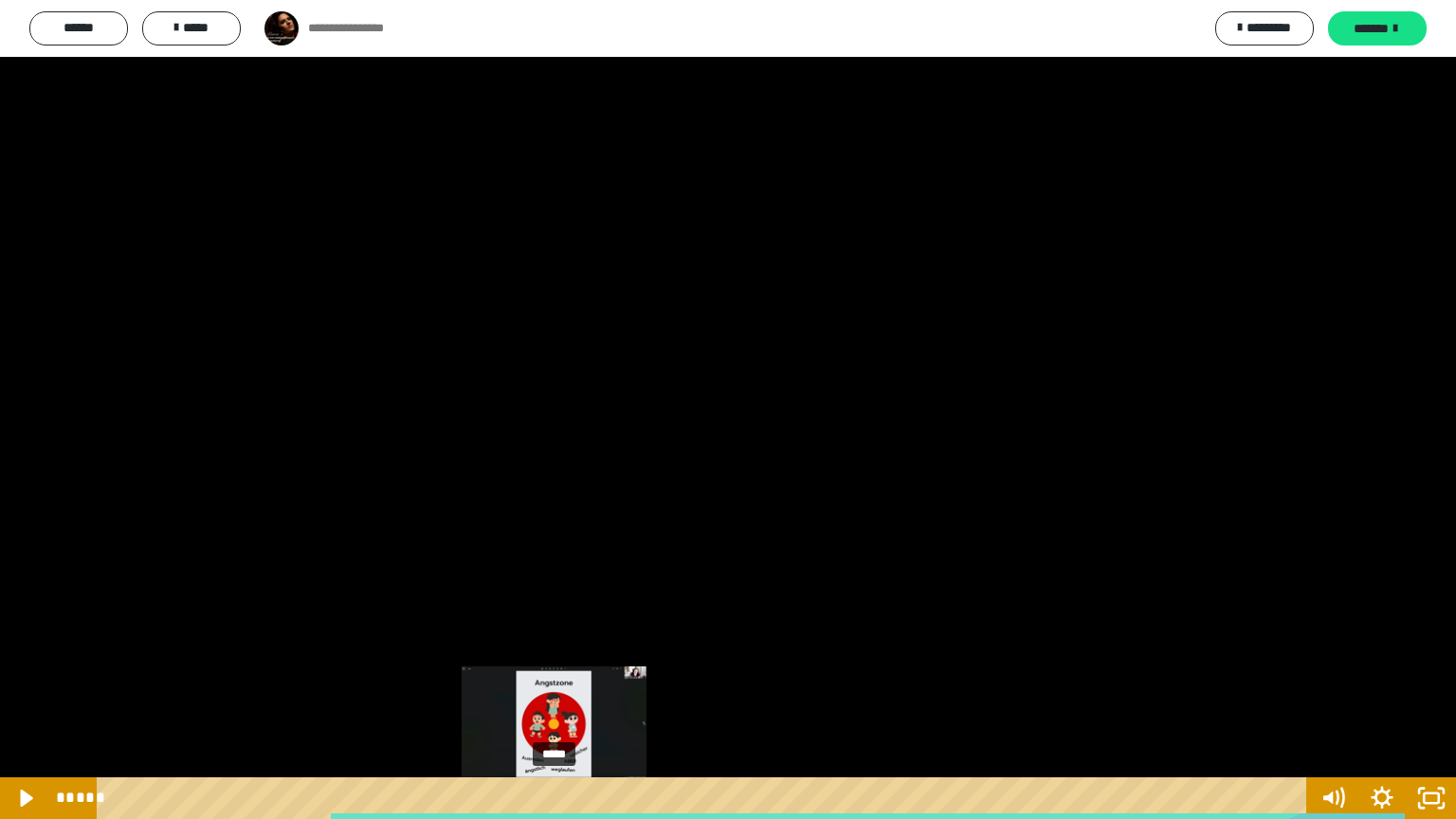 scroll, scrollTop: 0, scrollLeft: 0, axis: both 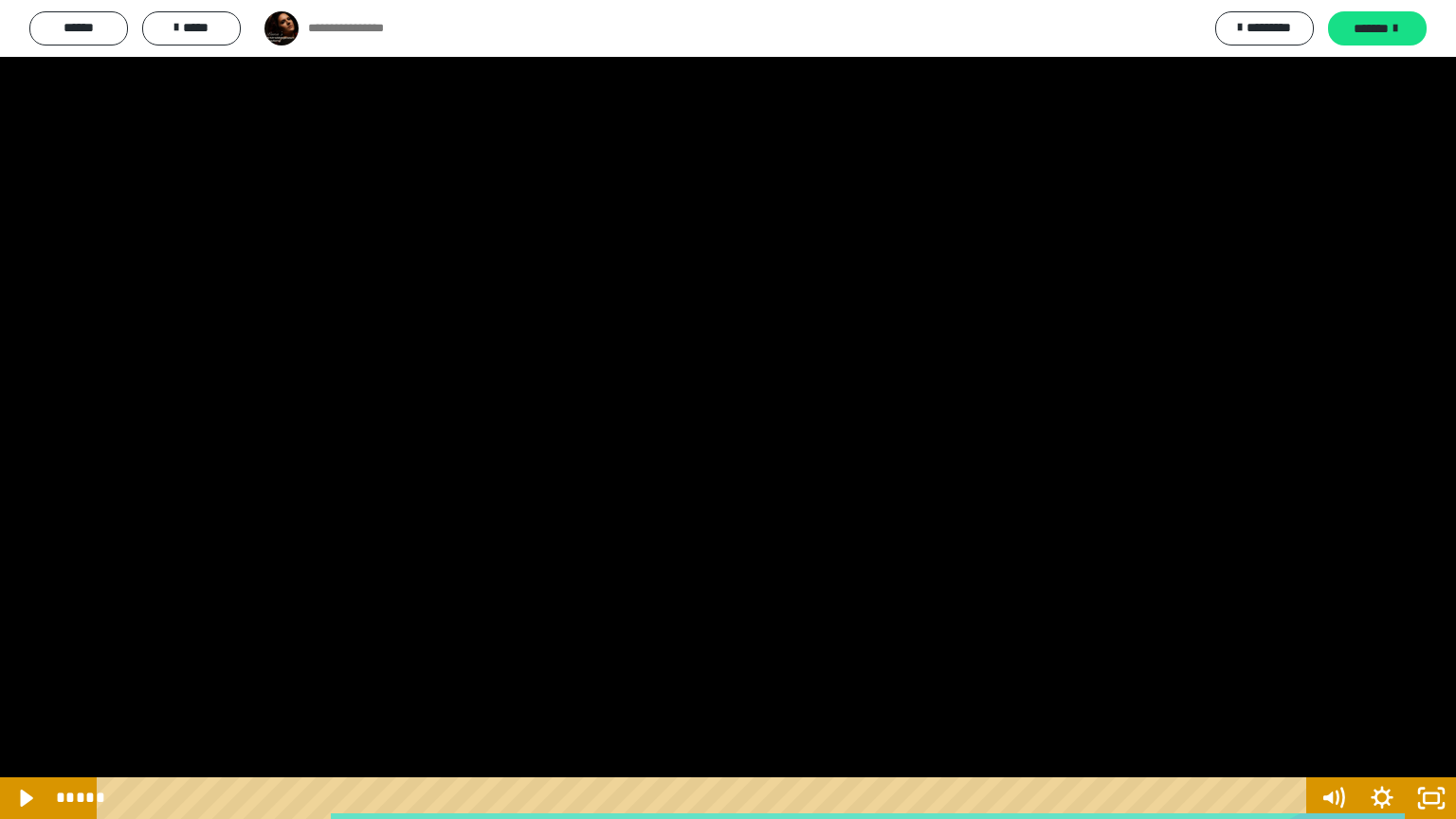 click at bounding box center [728, 410] 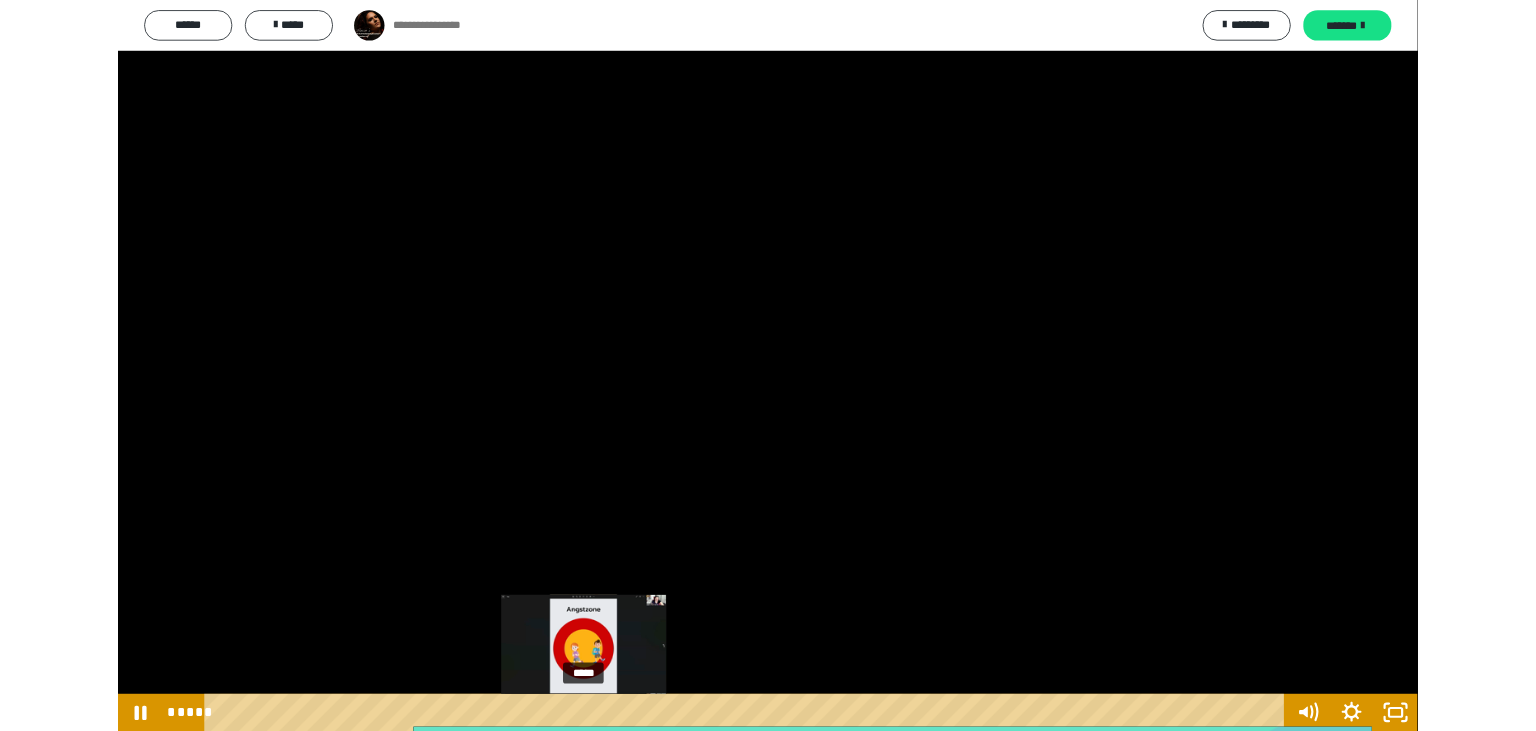 scroll, scrollTop: 0, scrollLeft: 0, axis: both 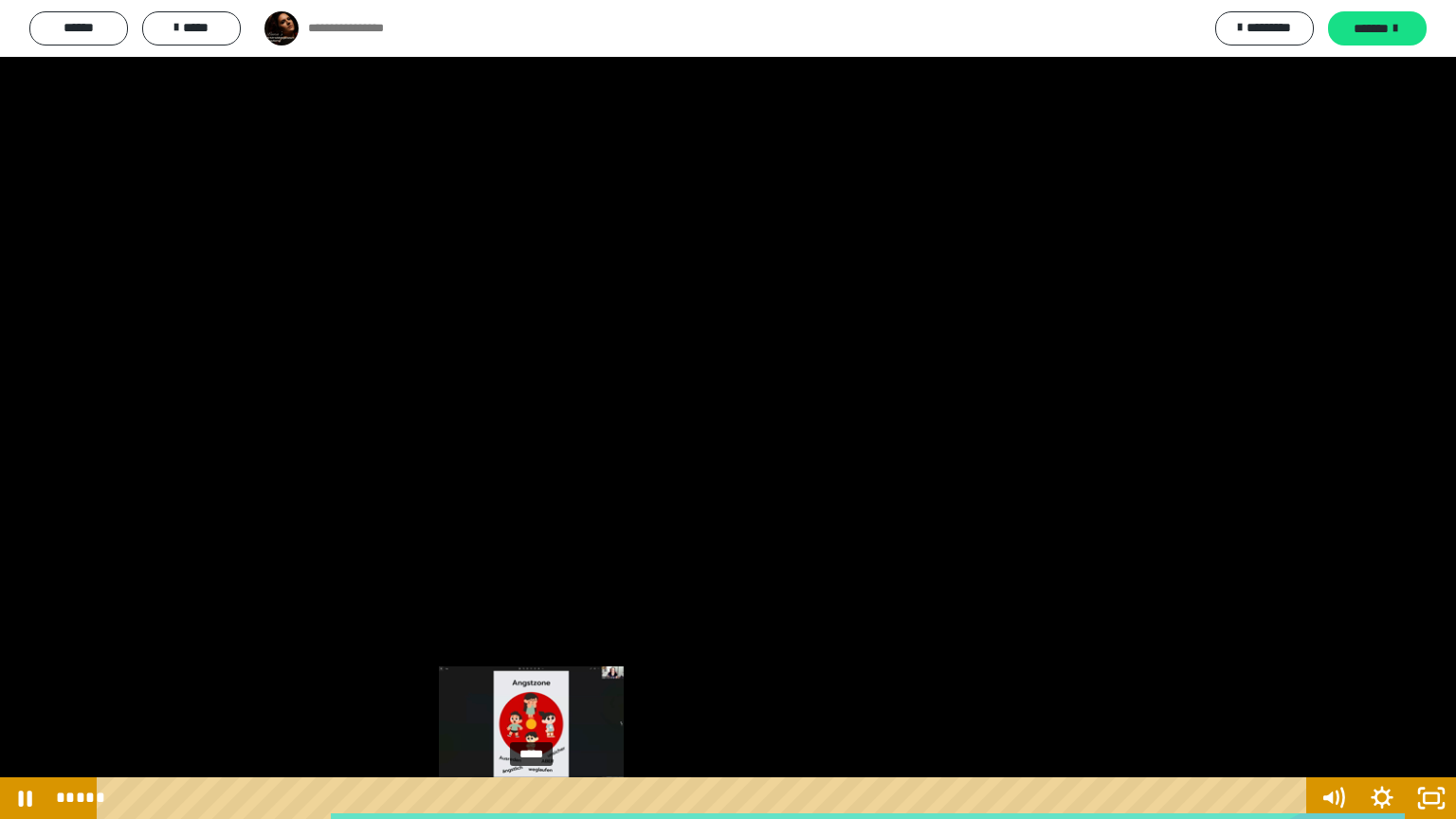 click at bounding box center (531, 798) 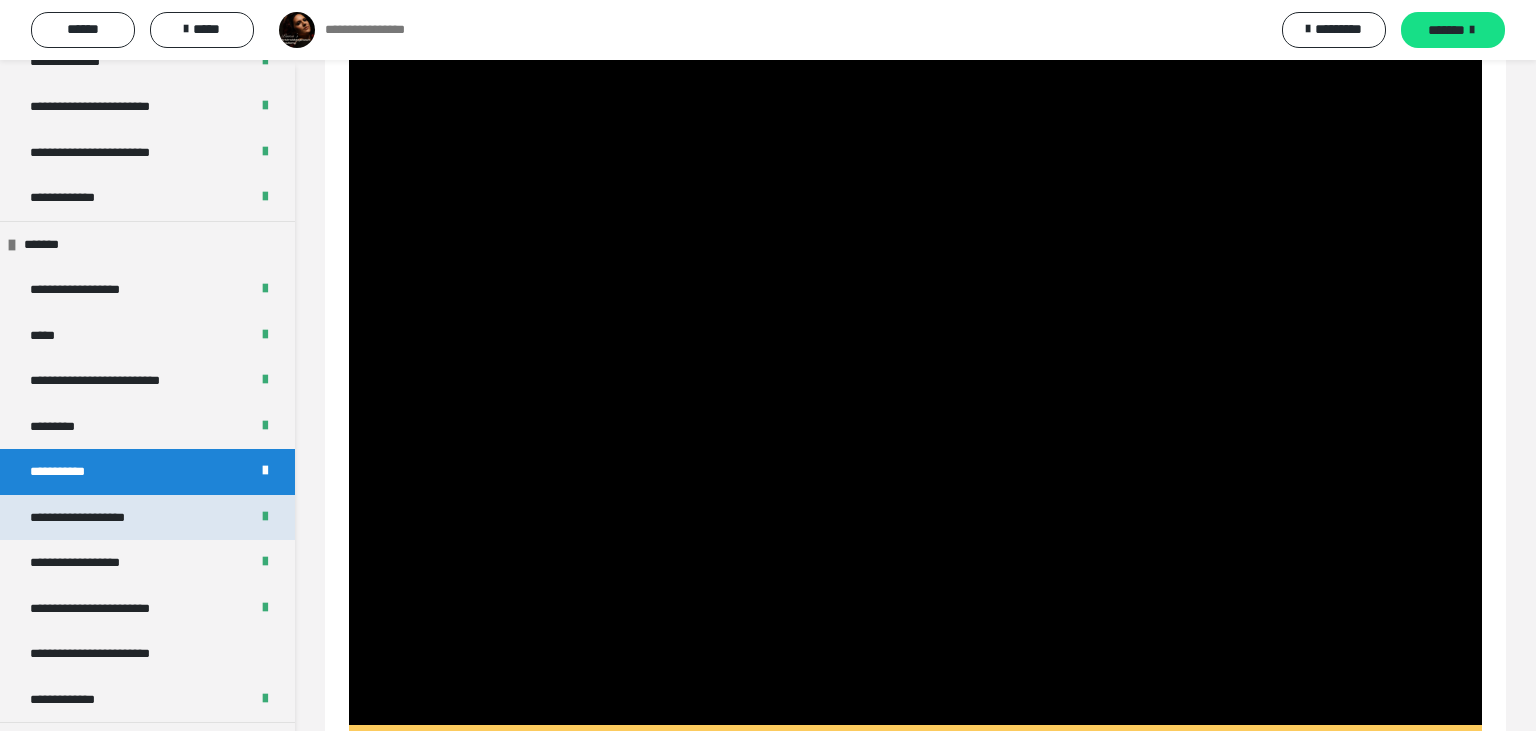click on "**********" at bounding box center [94, 518] 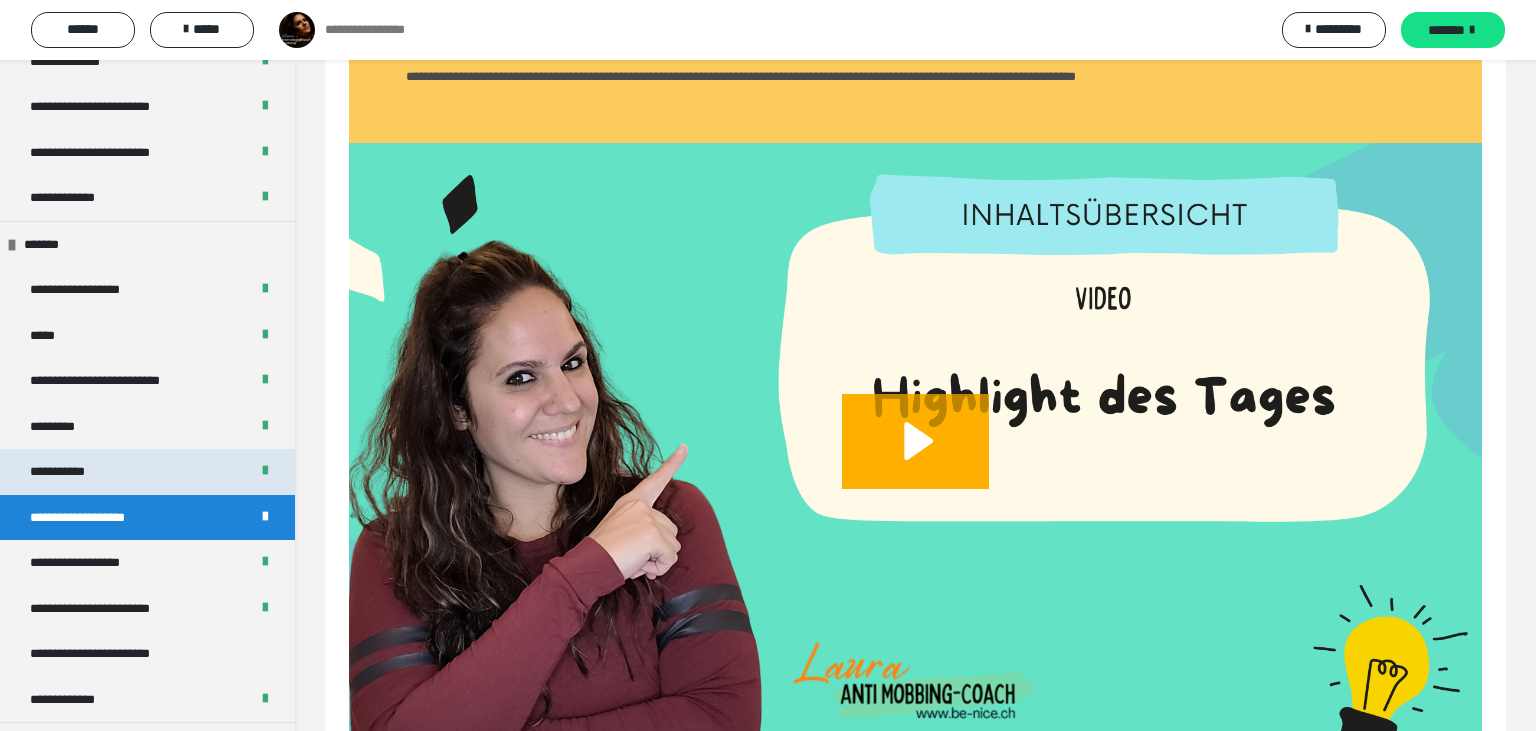 click on "**********" at bounding box center (72, 472) 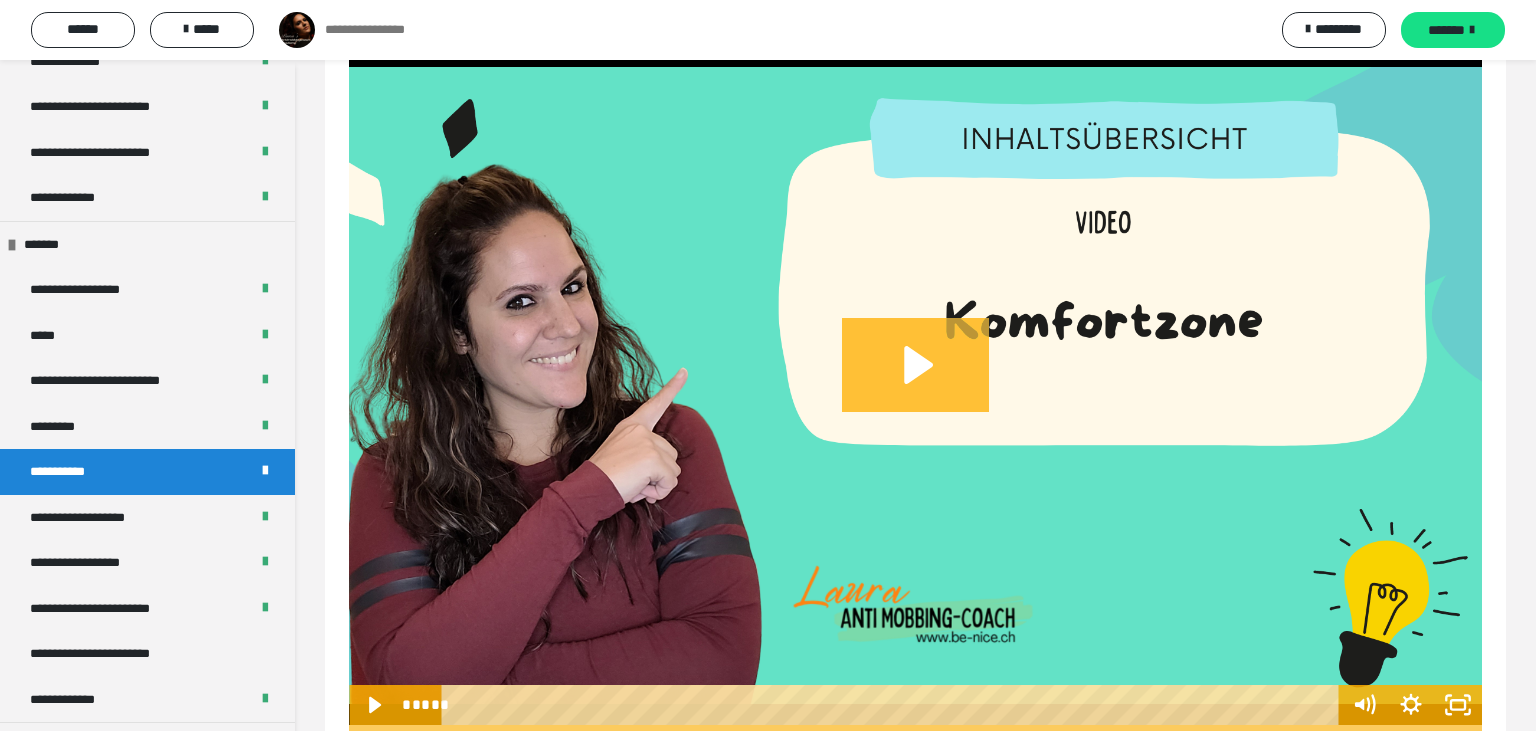 click 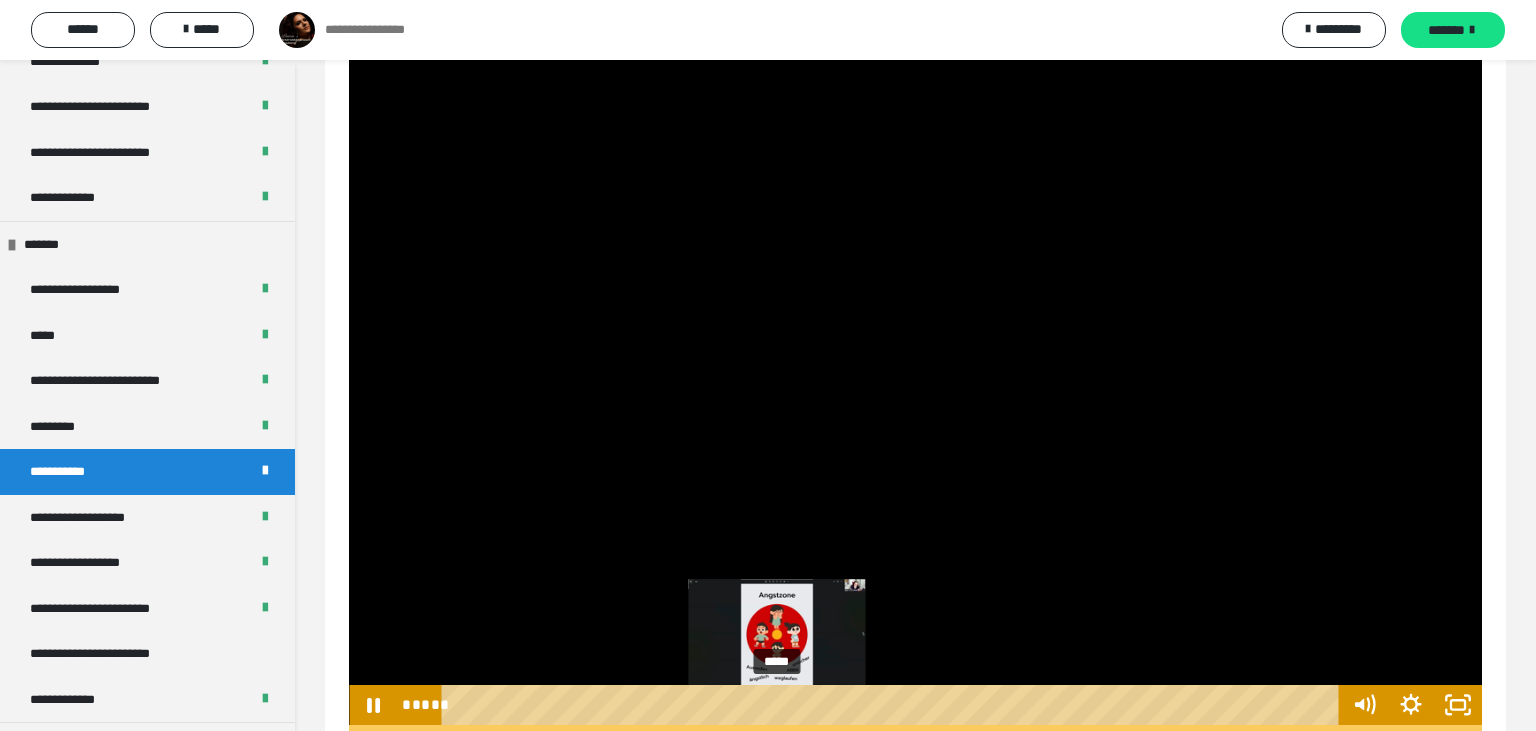 click on "*****" at bounding box center [894, 705] 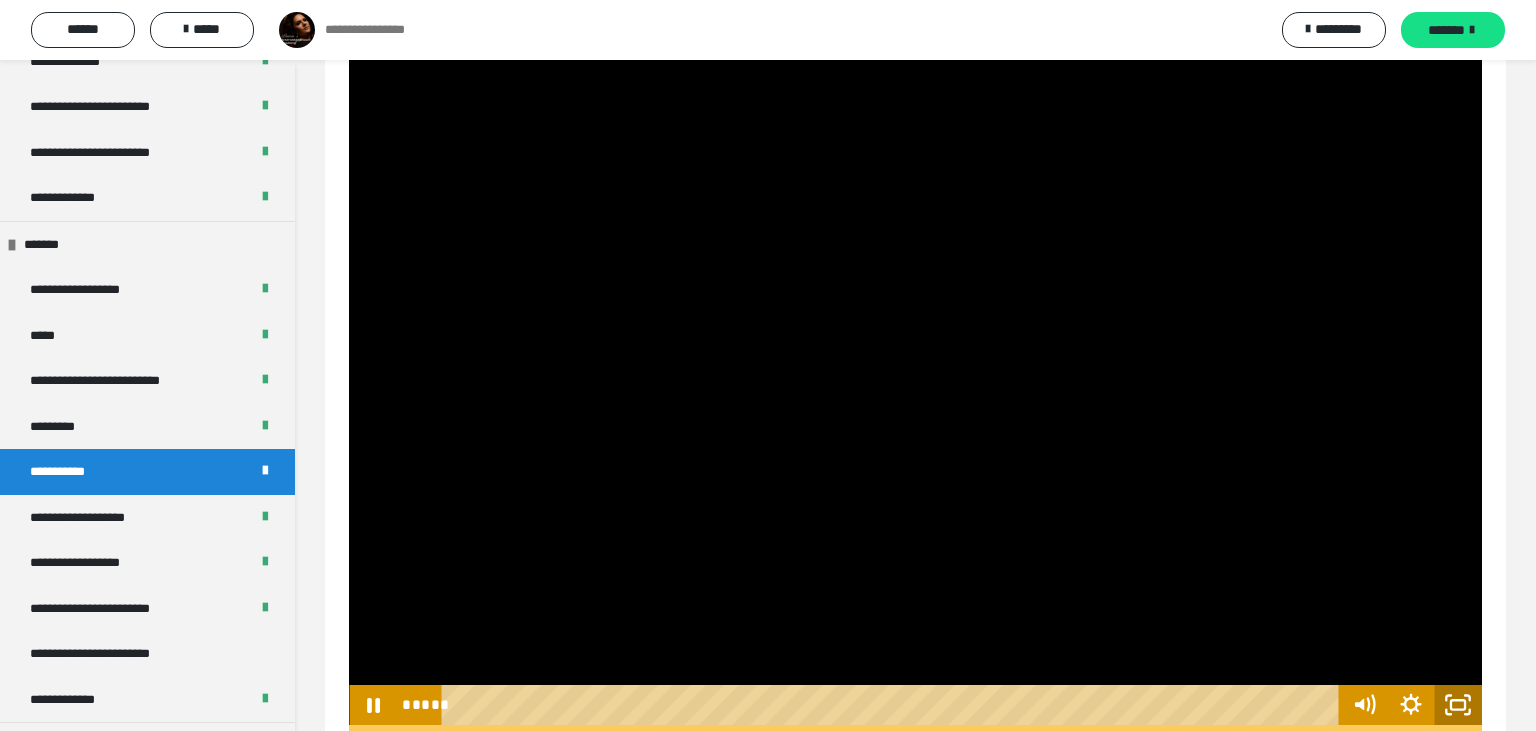 click 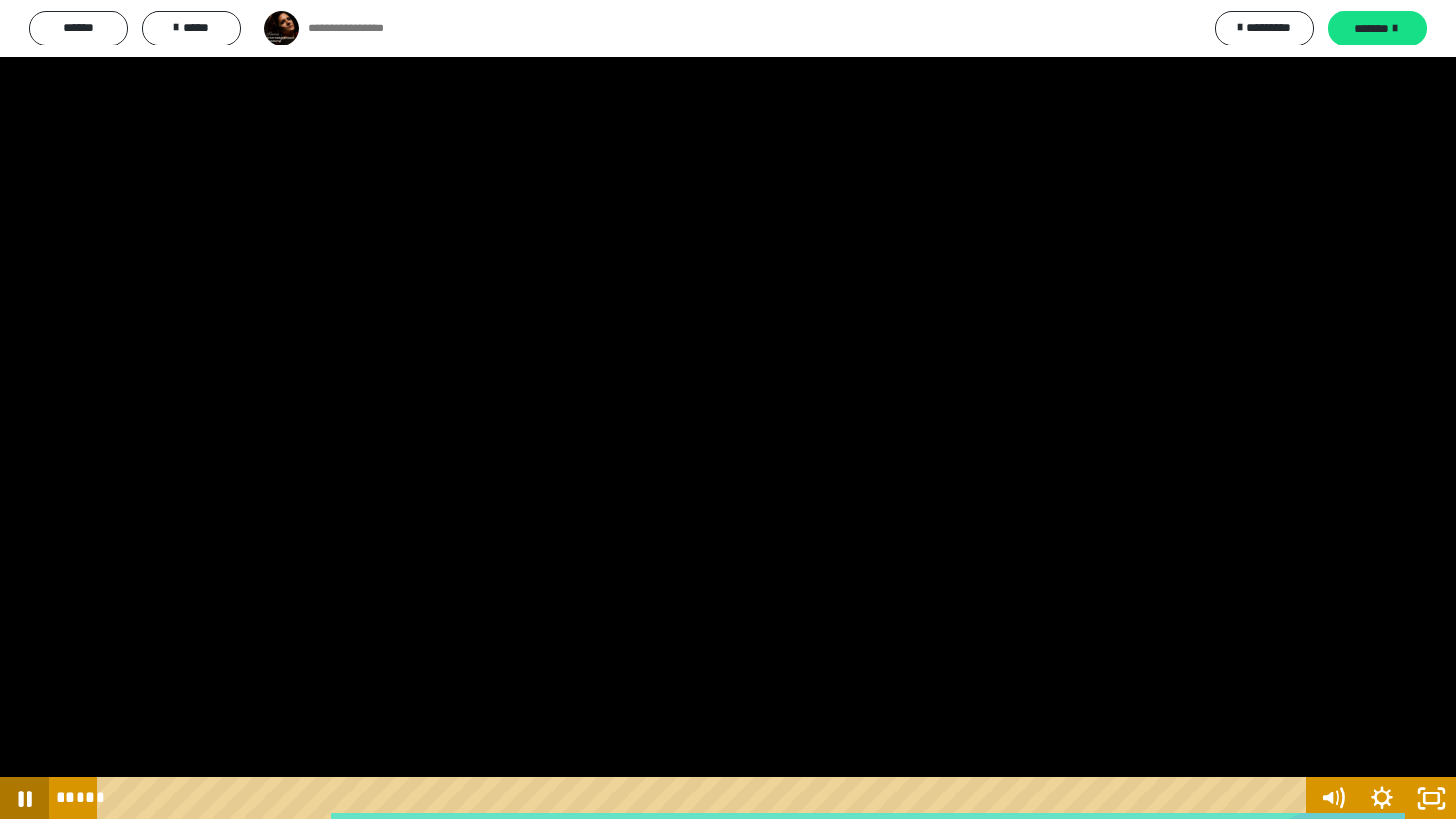 click 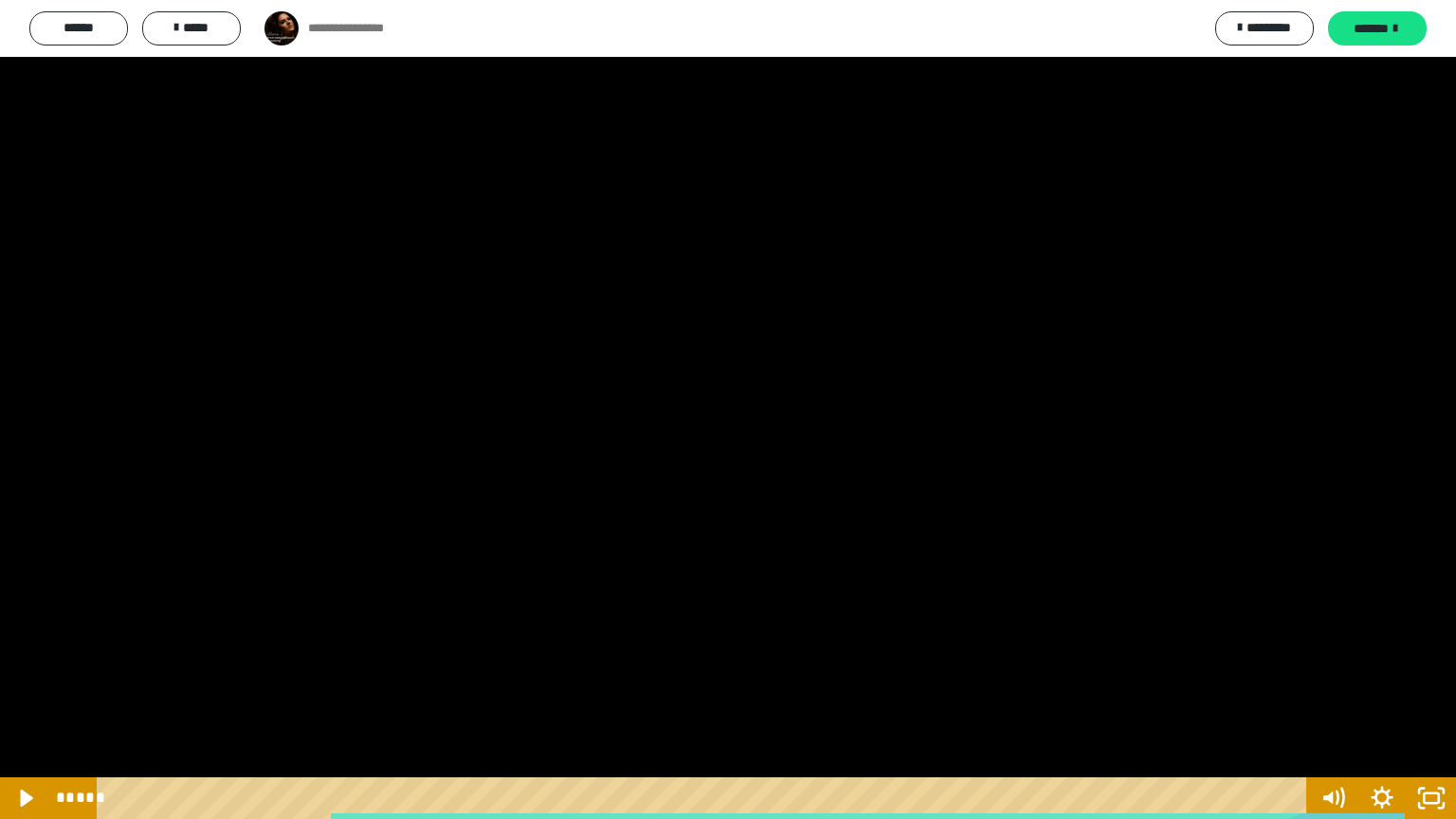 type 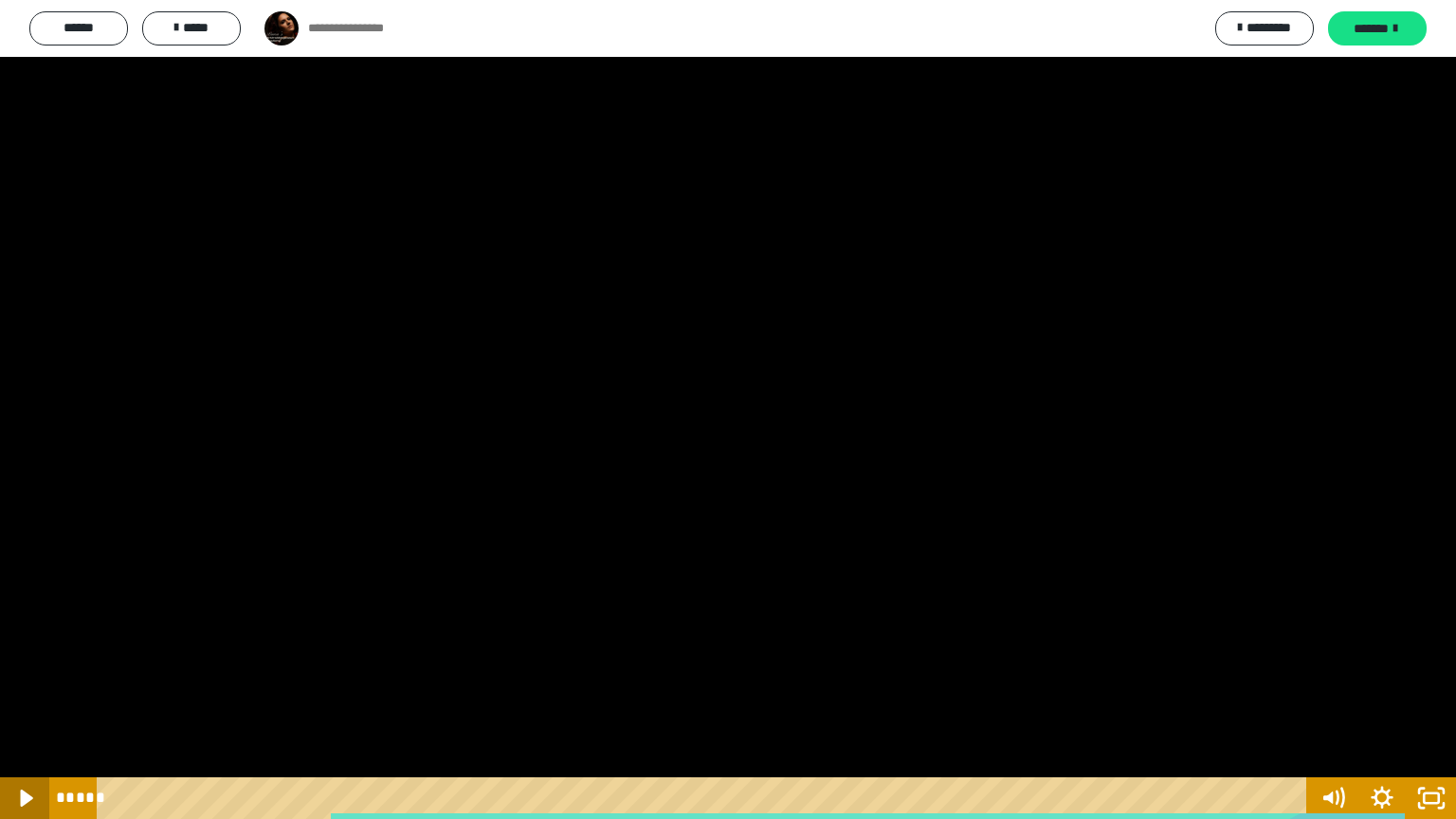 click 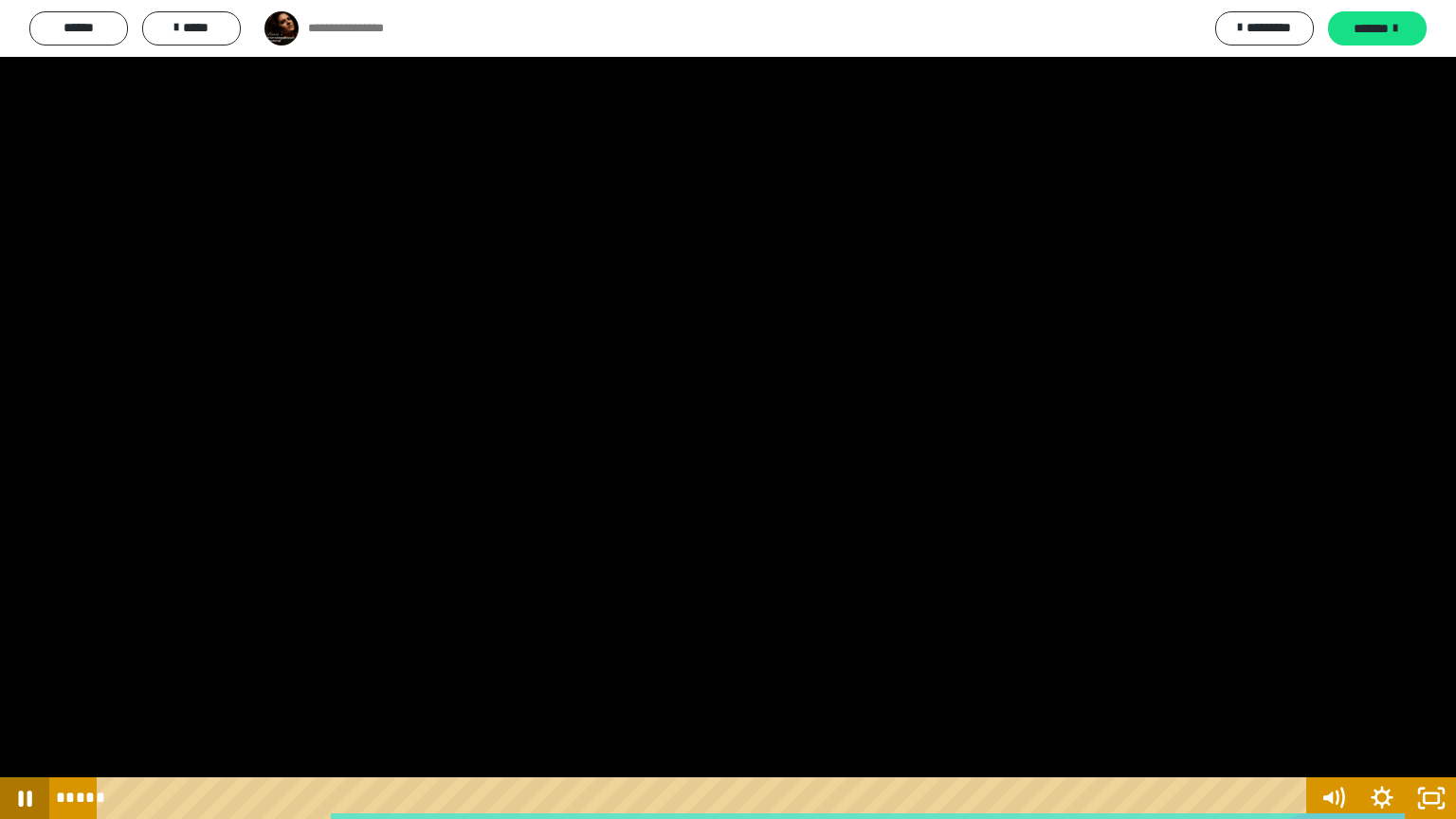 click 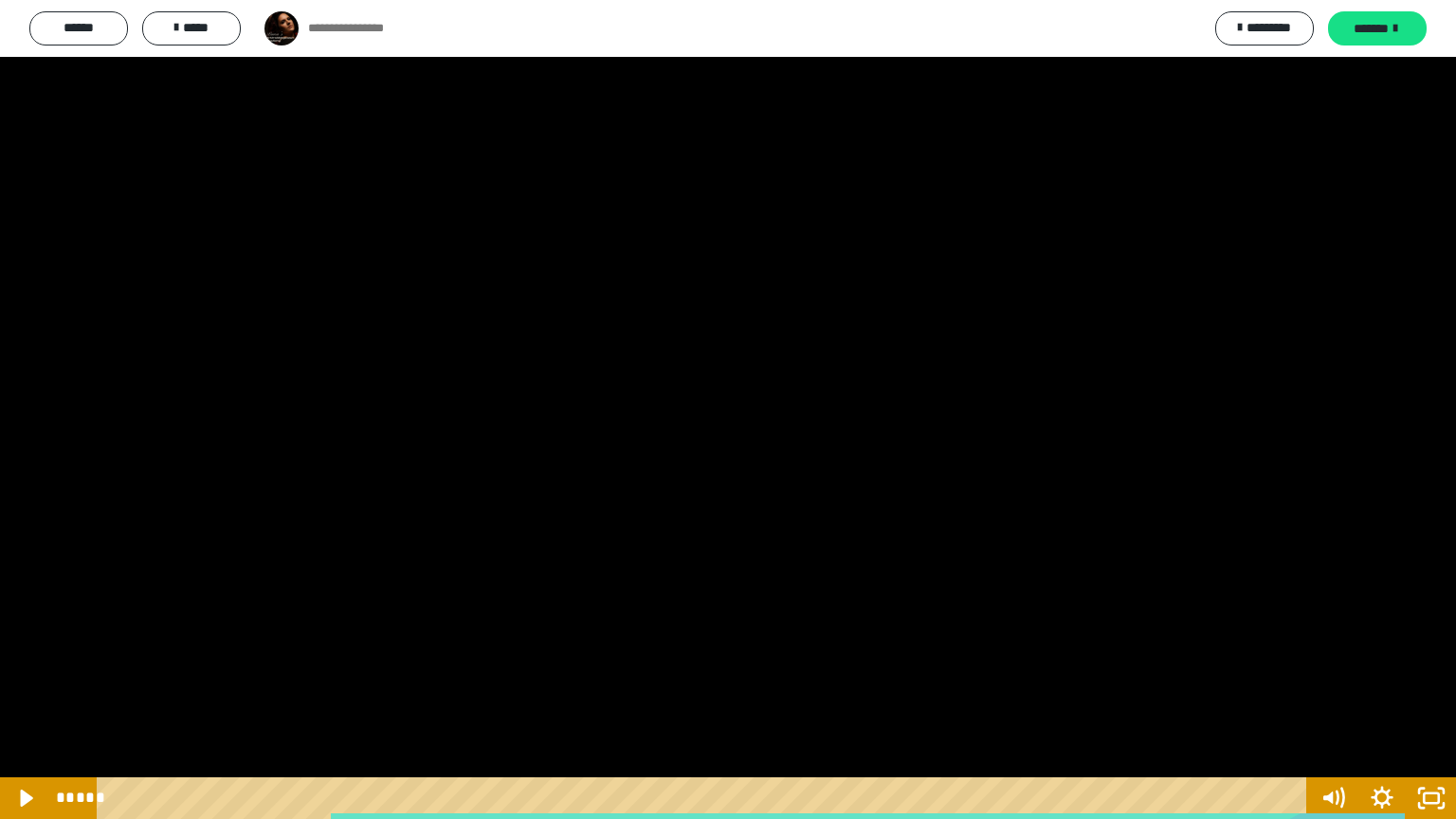 click at bounding box center [728, 410] 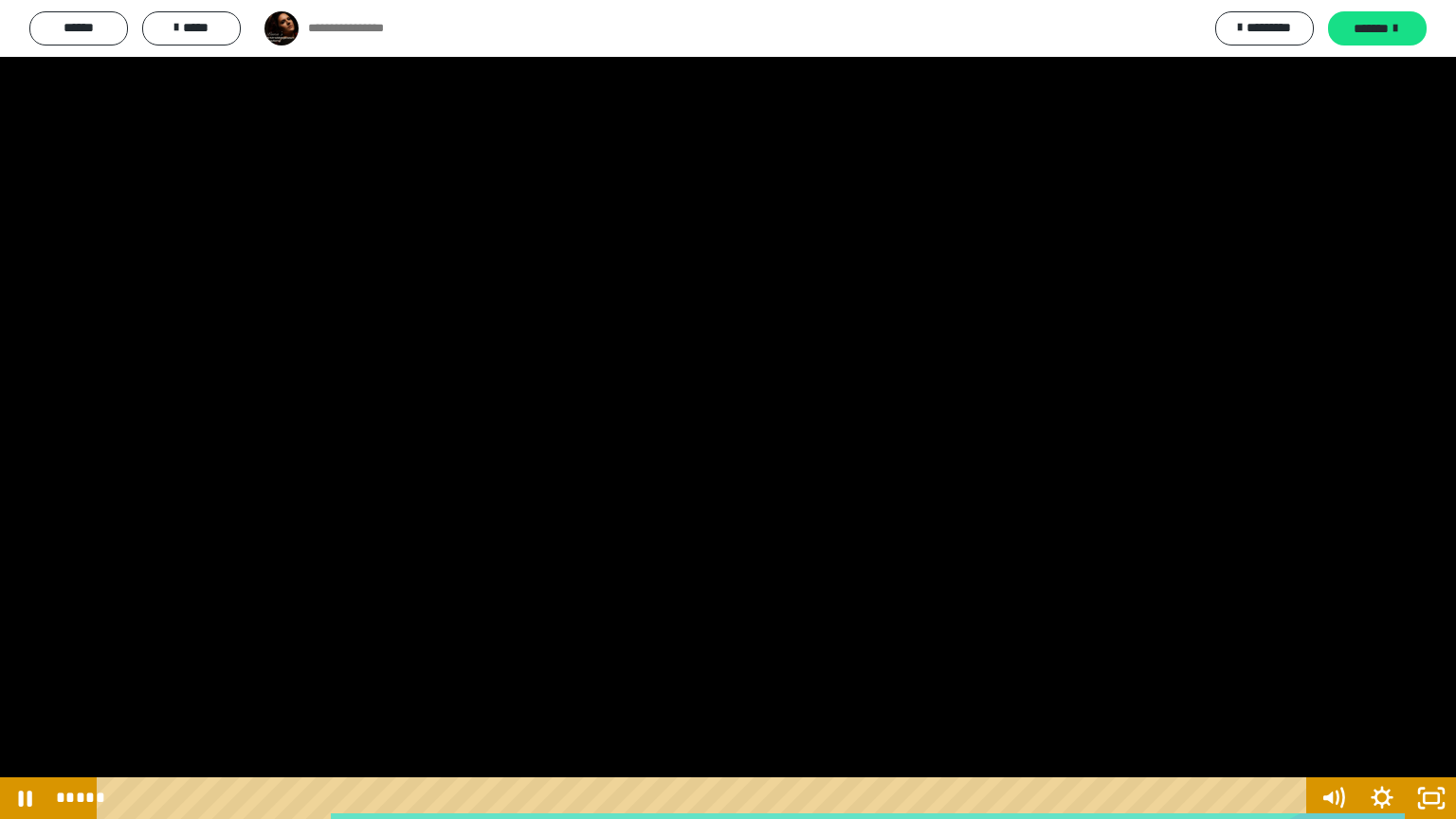 click at bounding box center [728, 410] 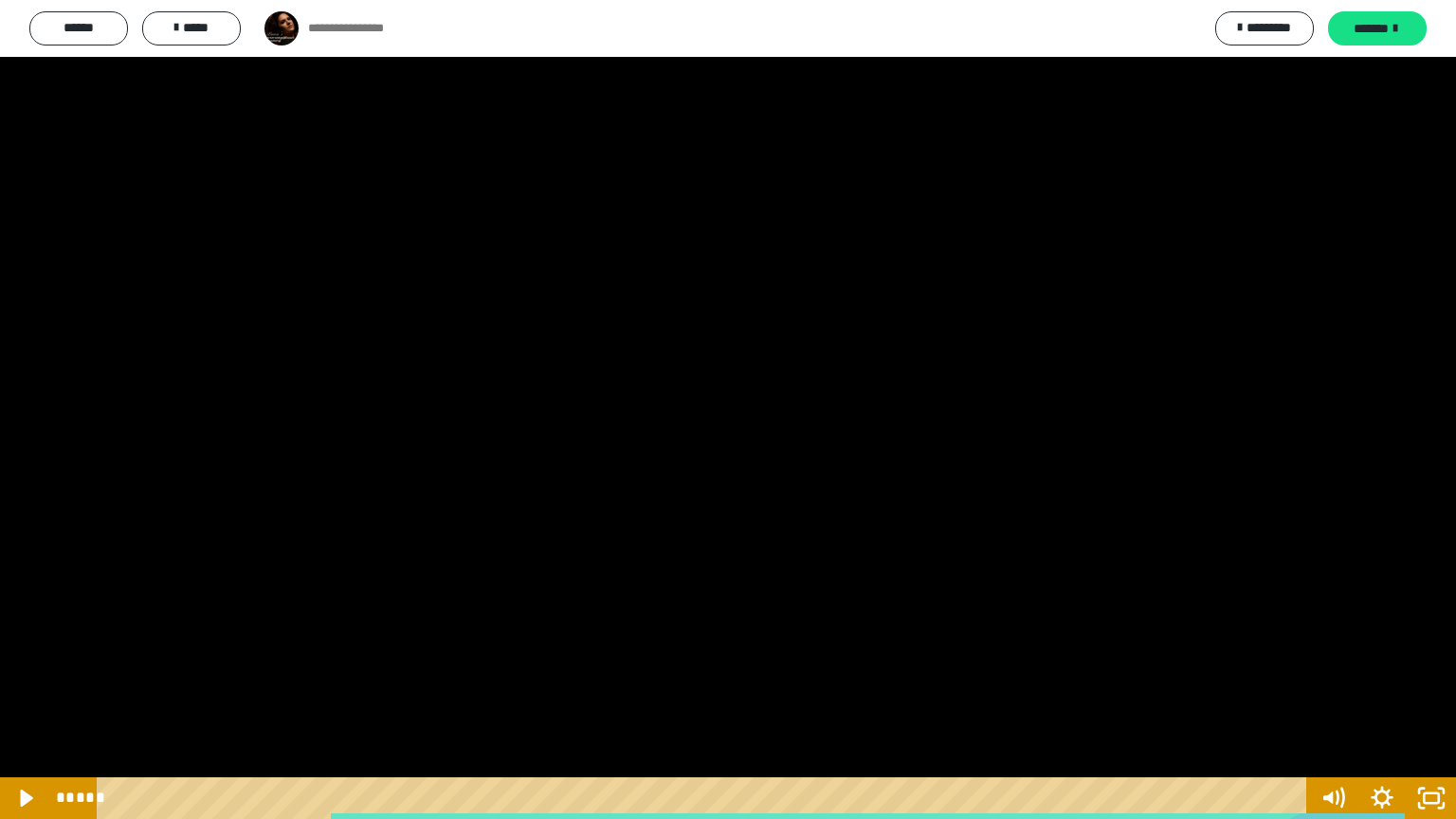 click at bounding box center [728, 410] 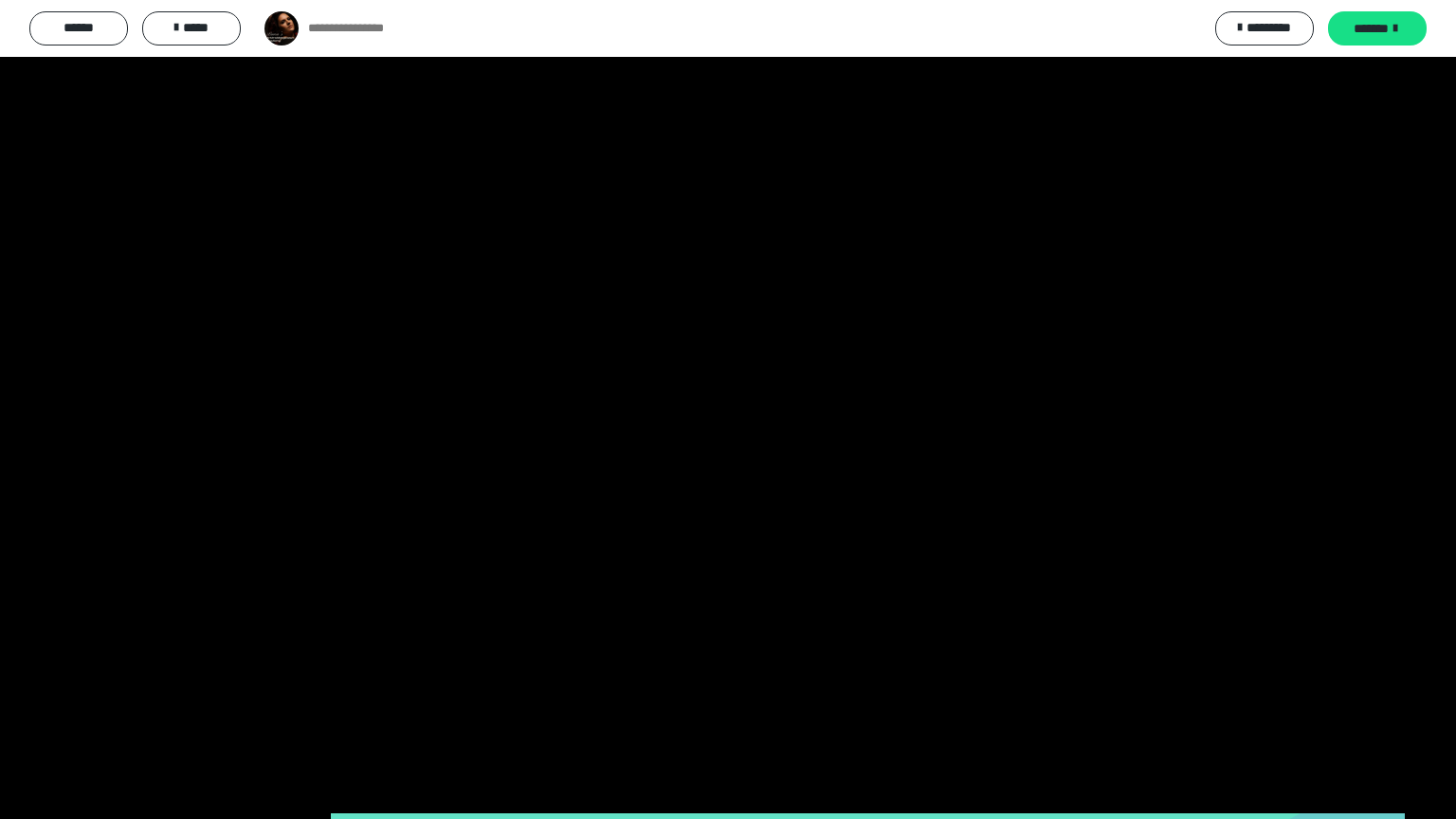 type 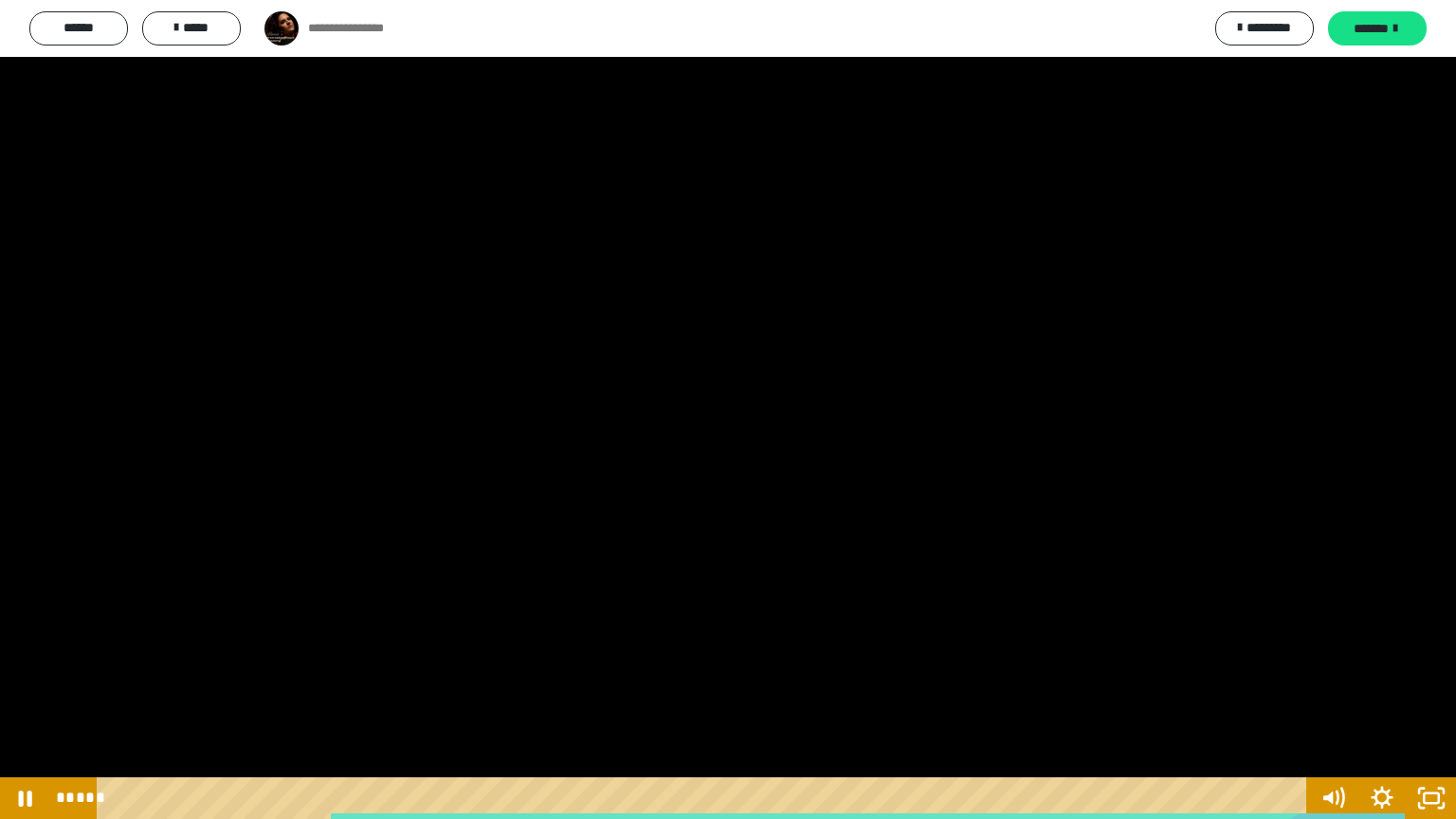 click at bounding box center (728, 410) 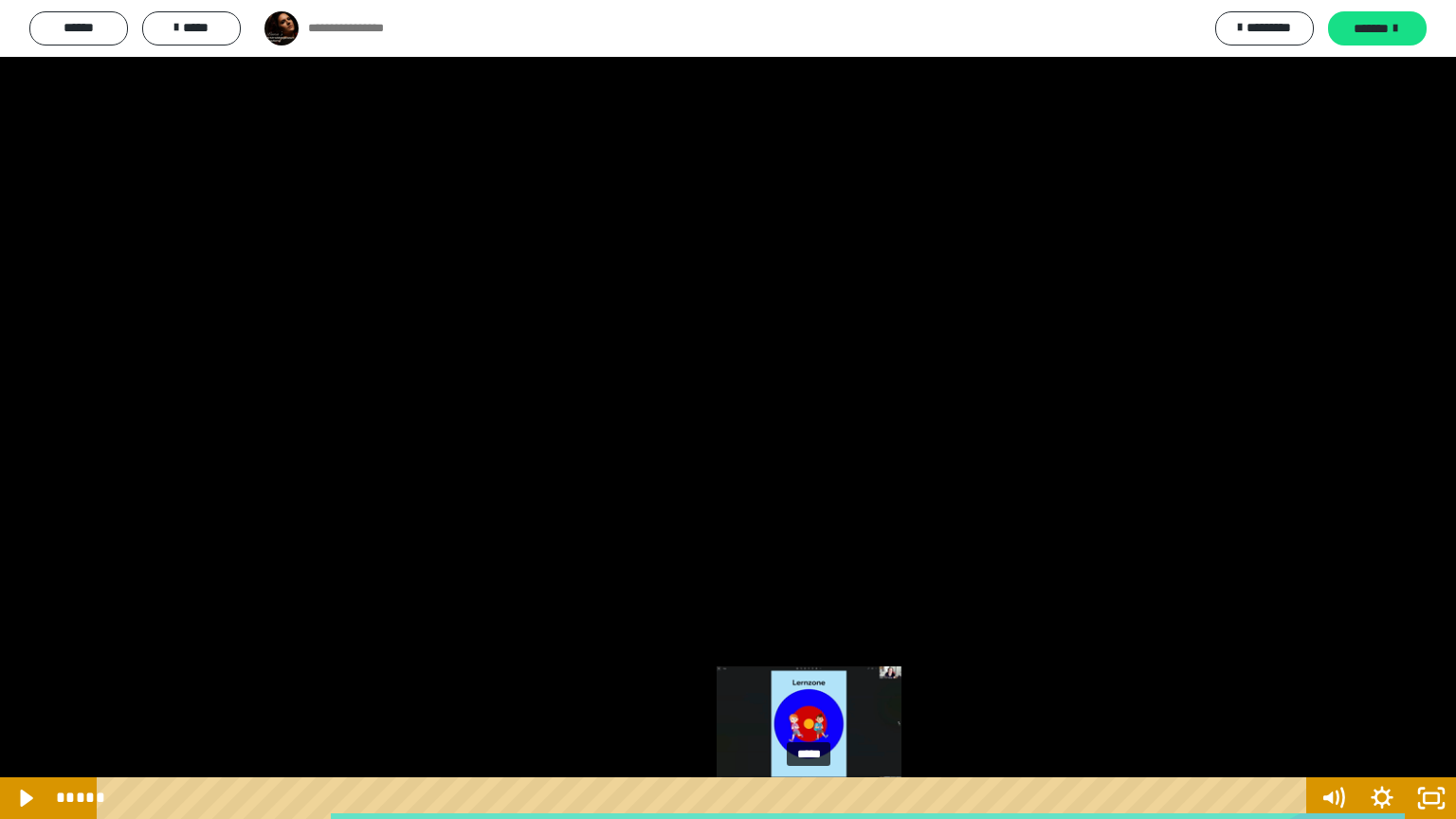 drag, startPoint x: 825, startPoint y: 798, endPoint x: 810, endPoint y: 798, distance: 15 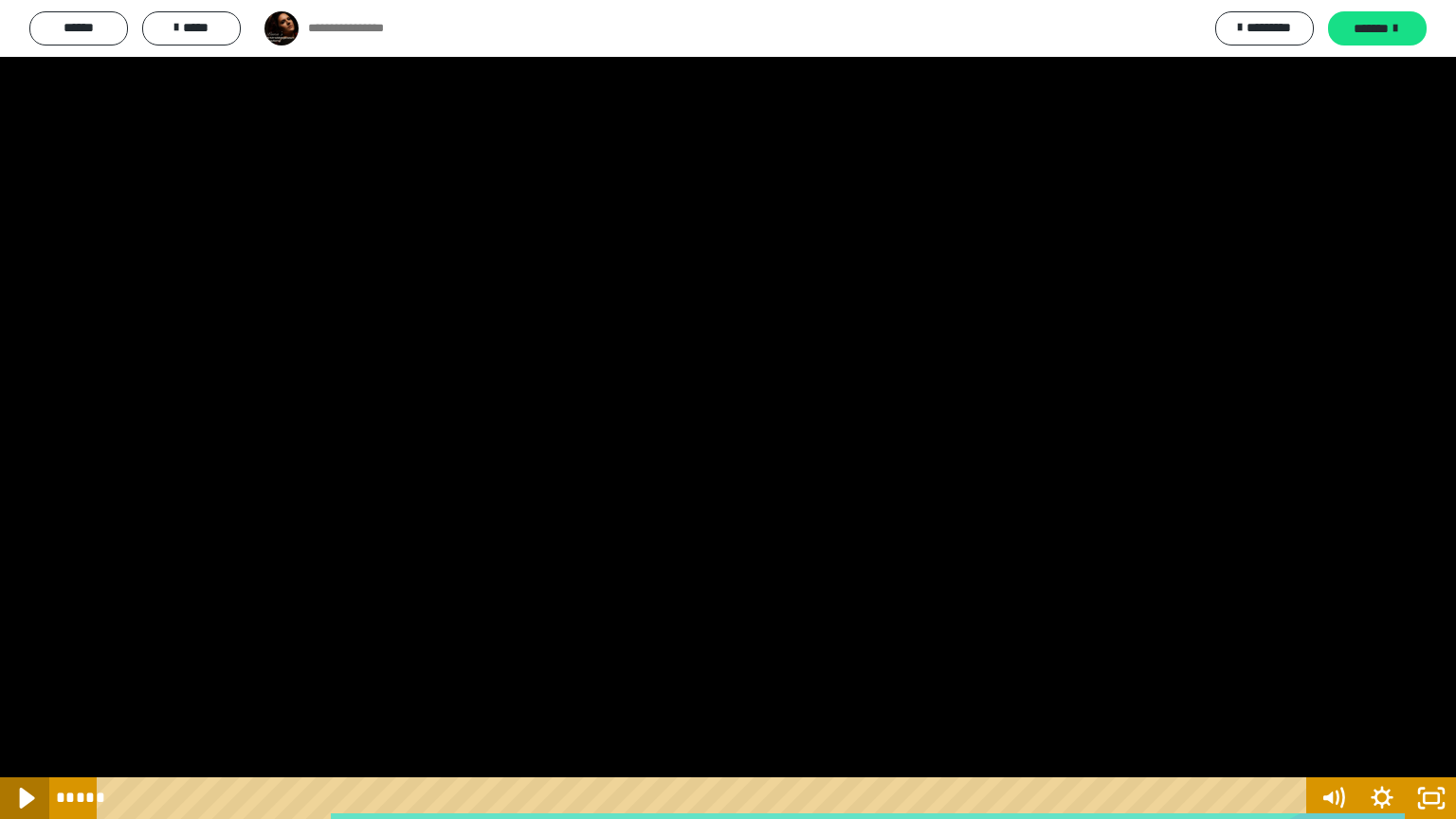 click 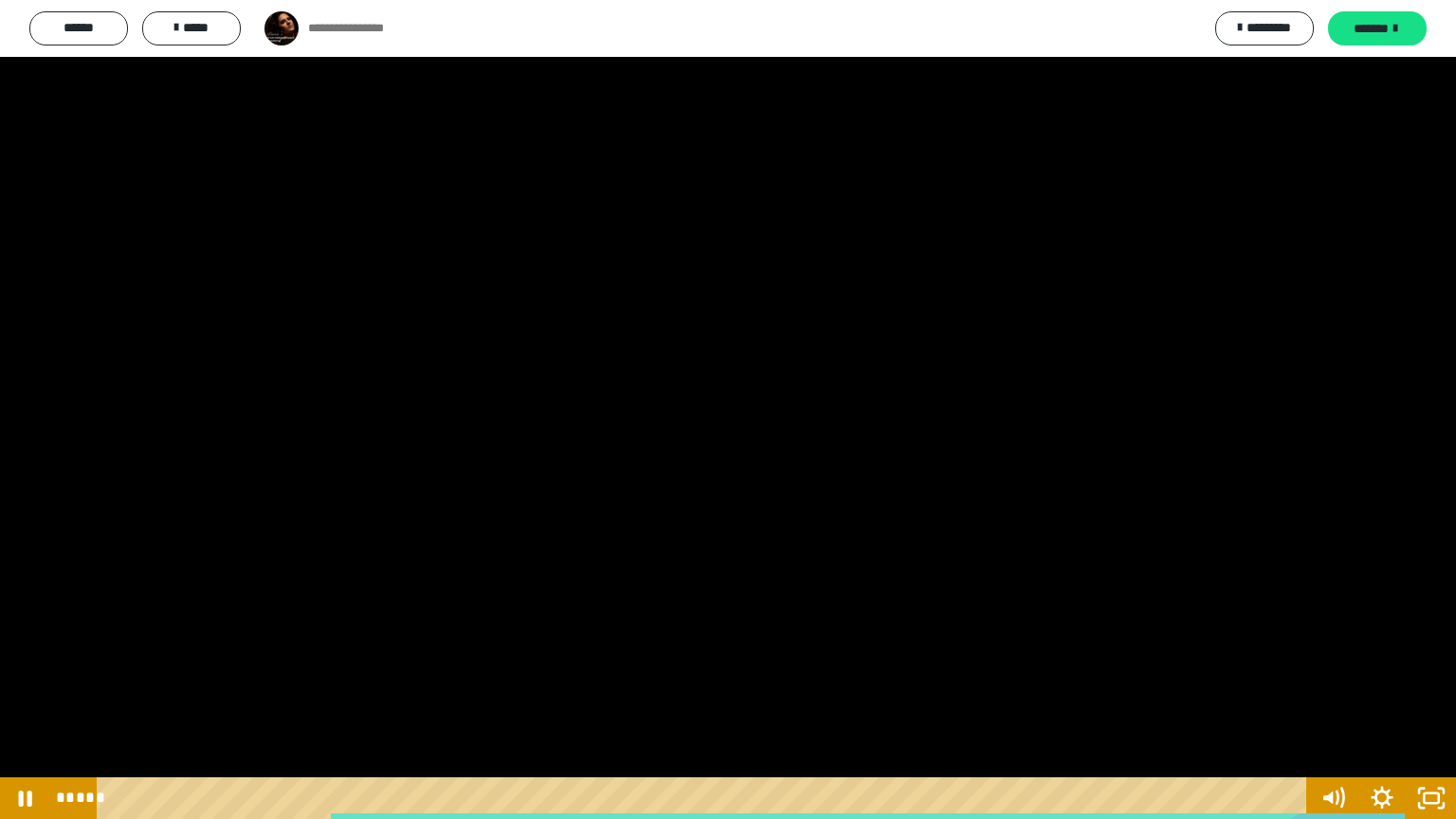 click at bounding box center [728, 410] 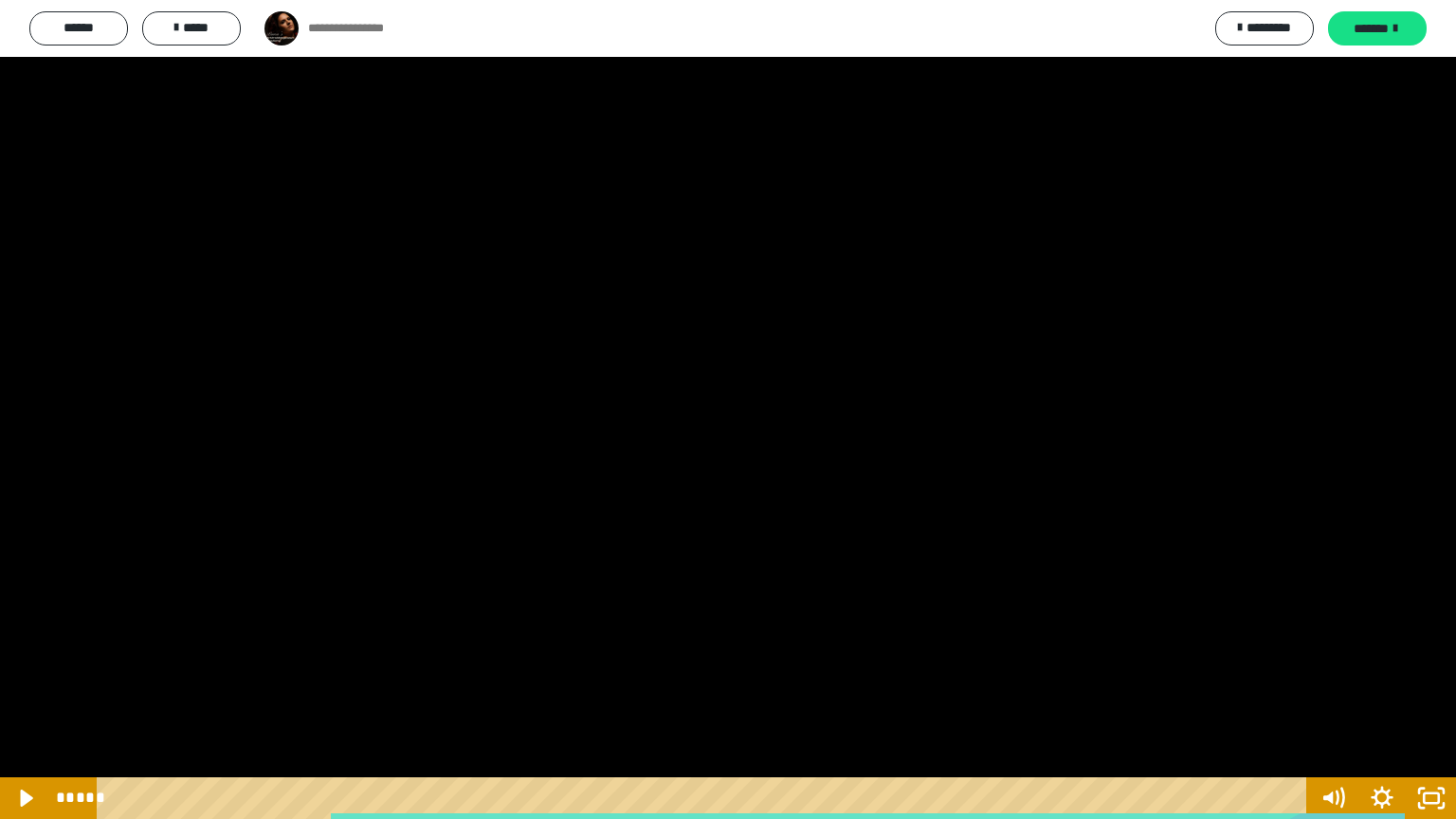 click at bounding box center (728, 410) 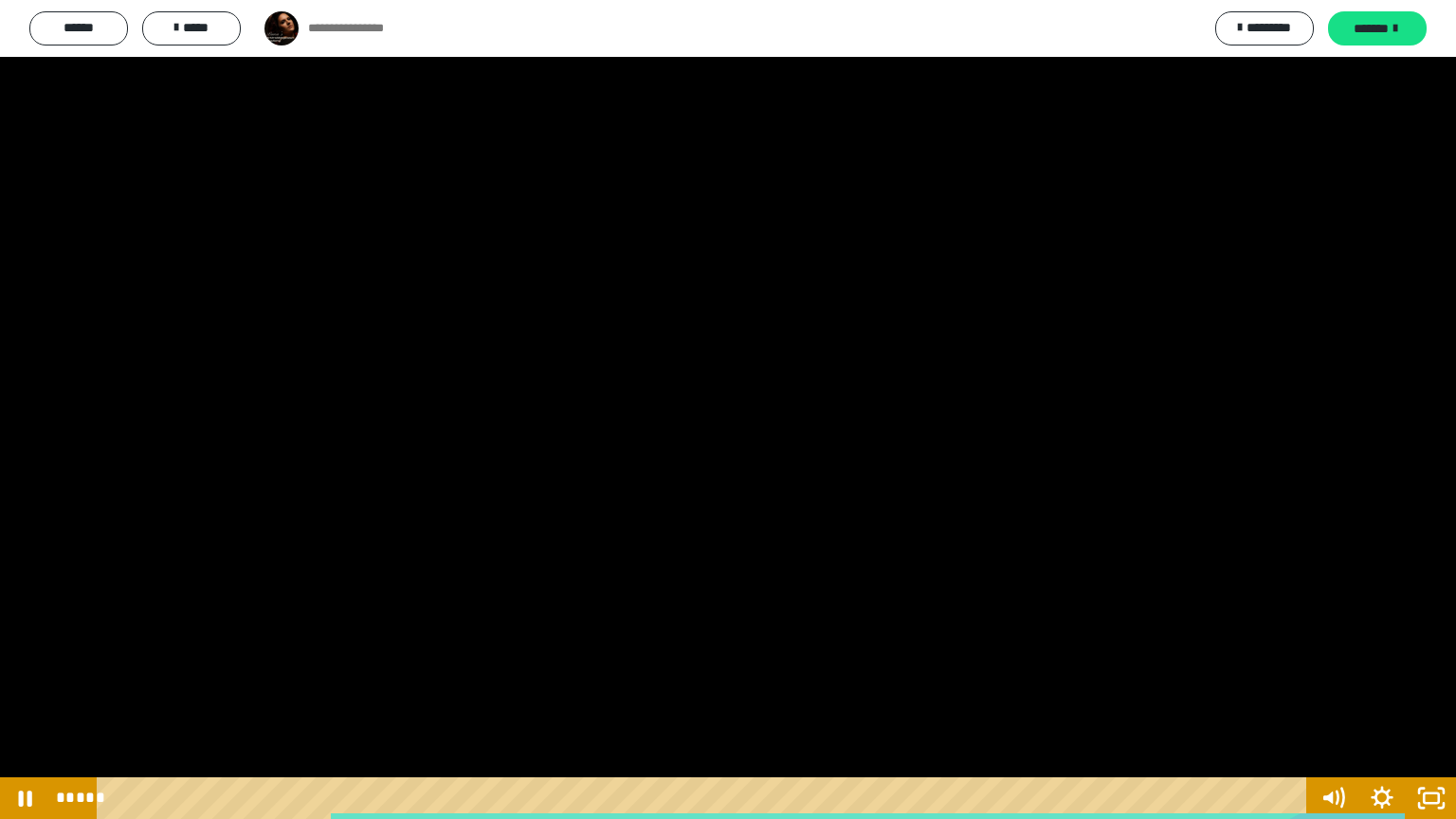 click at bounding box center [728, 410] 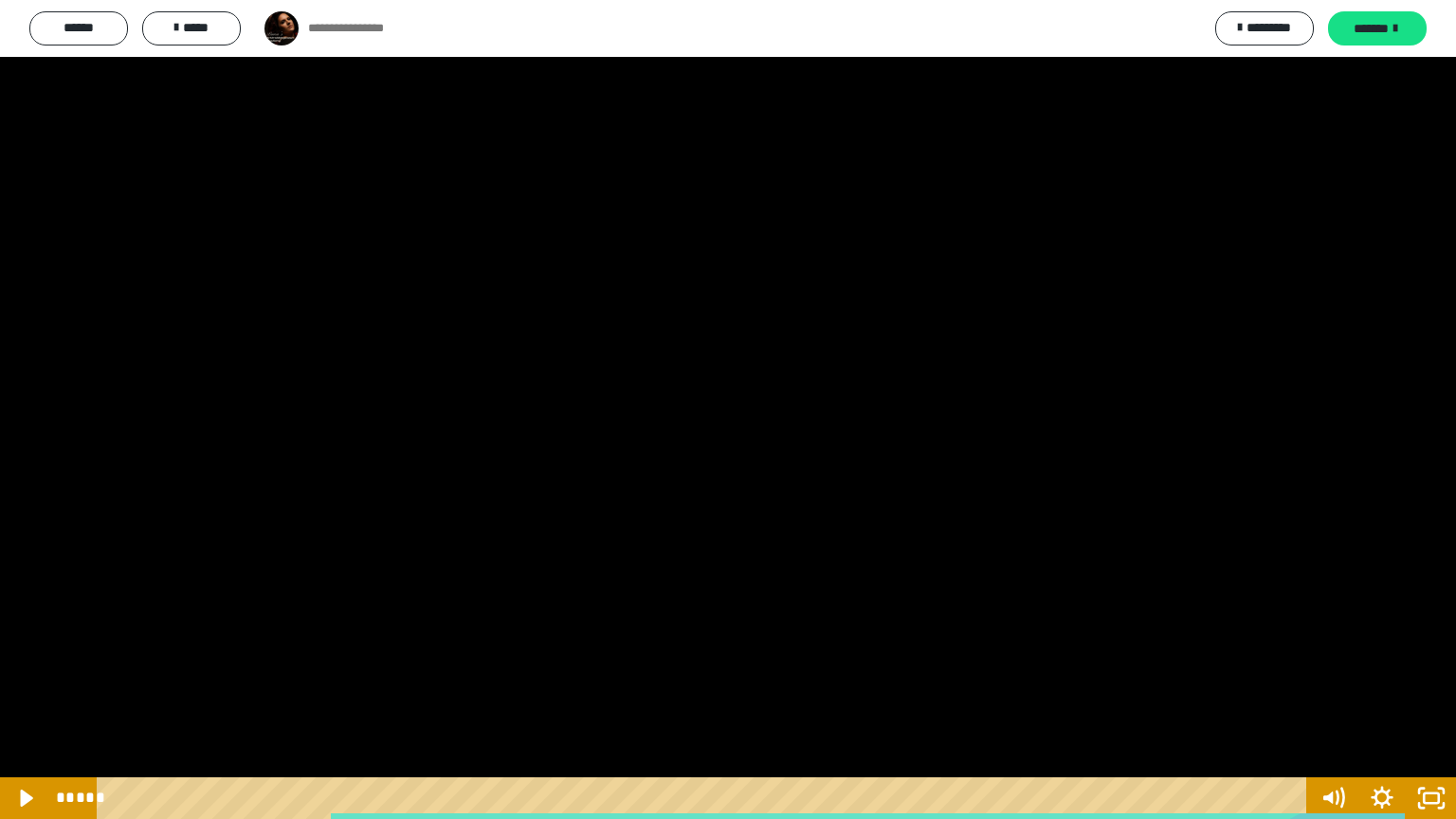 click at bounding box center [728, 410] 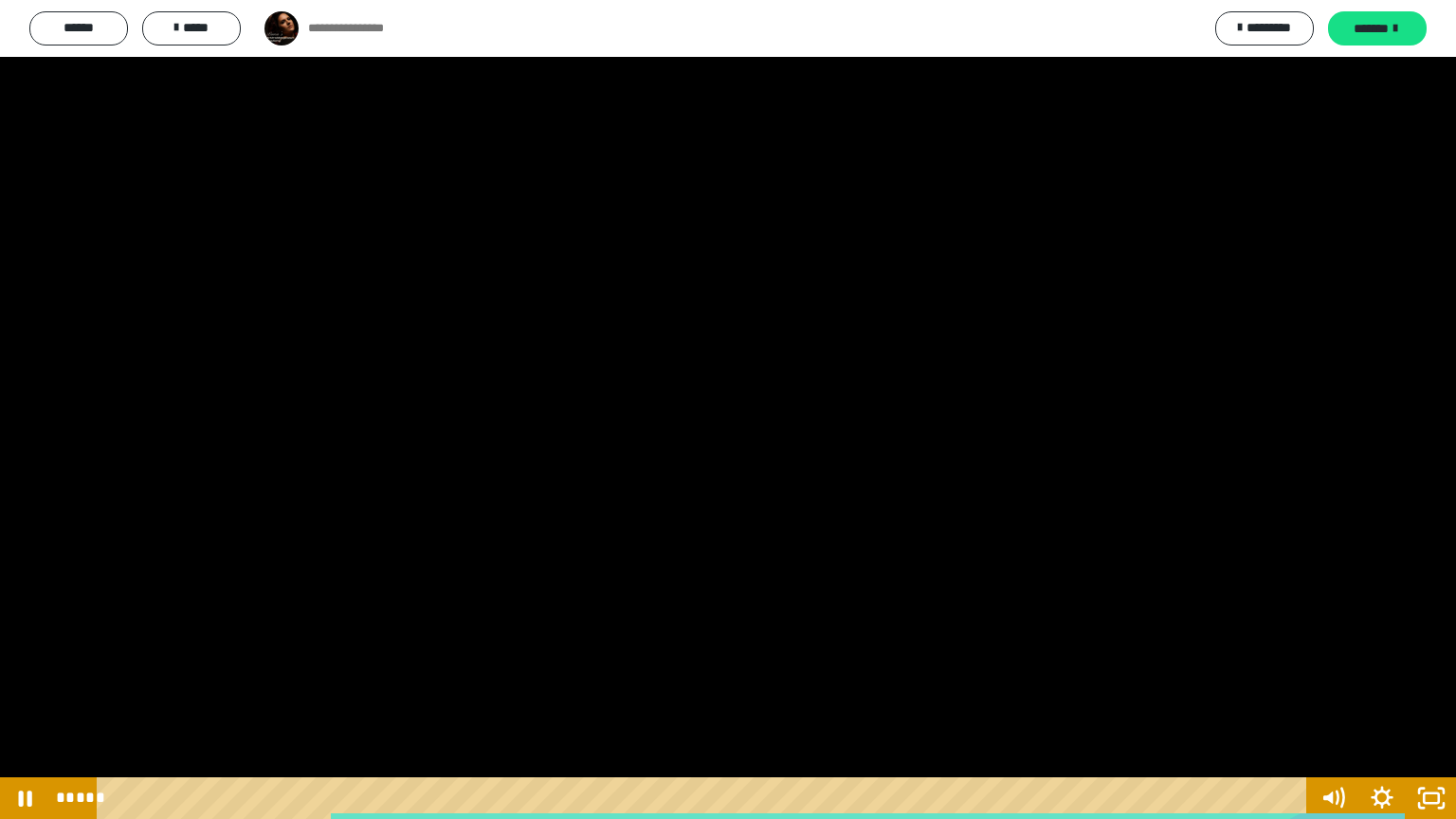 click at bounding box center (728, 410) 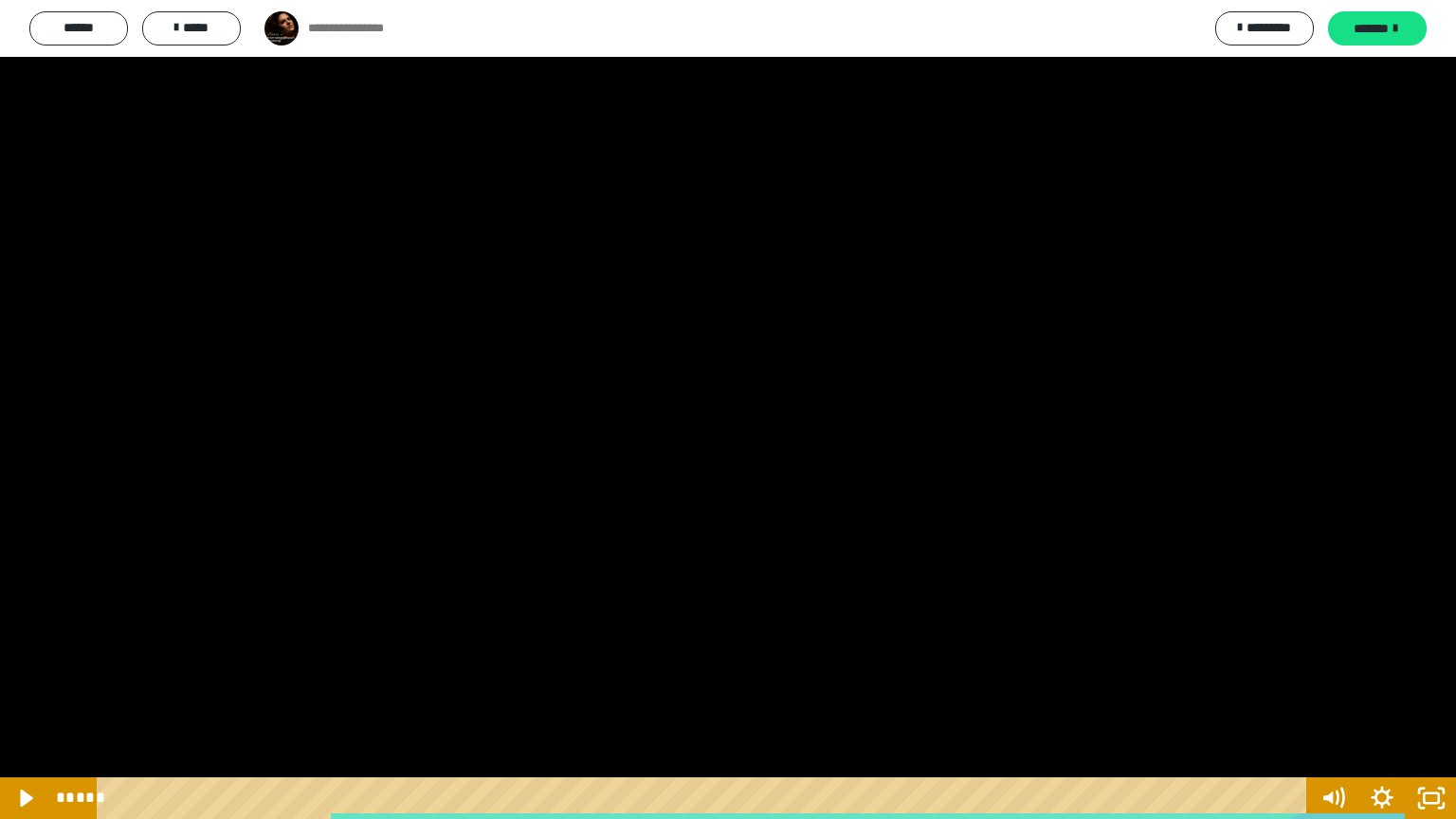 click at bounding box center (728, 410) 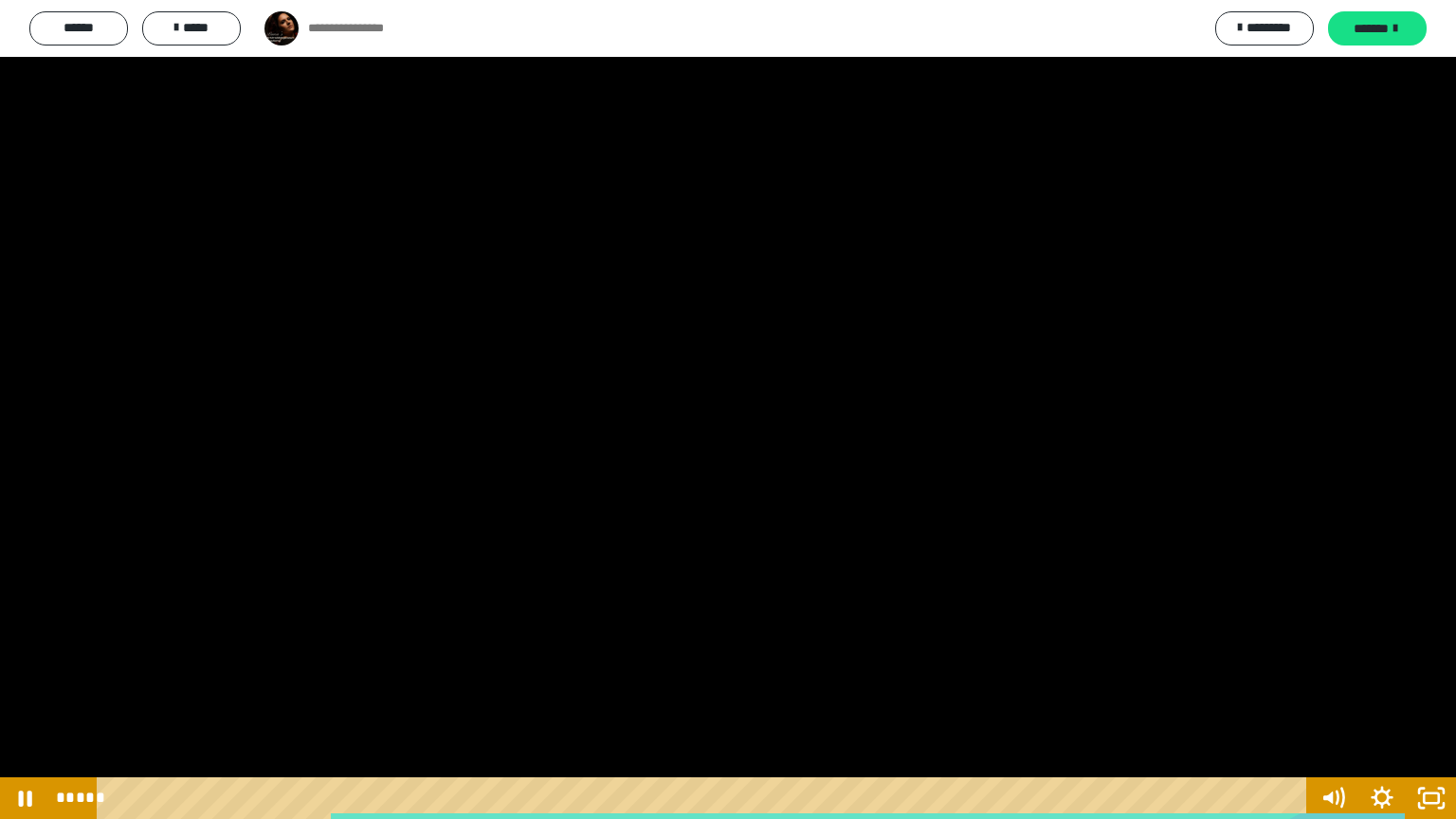 click at bounding box center (728, 410) 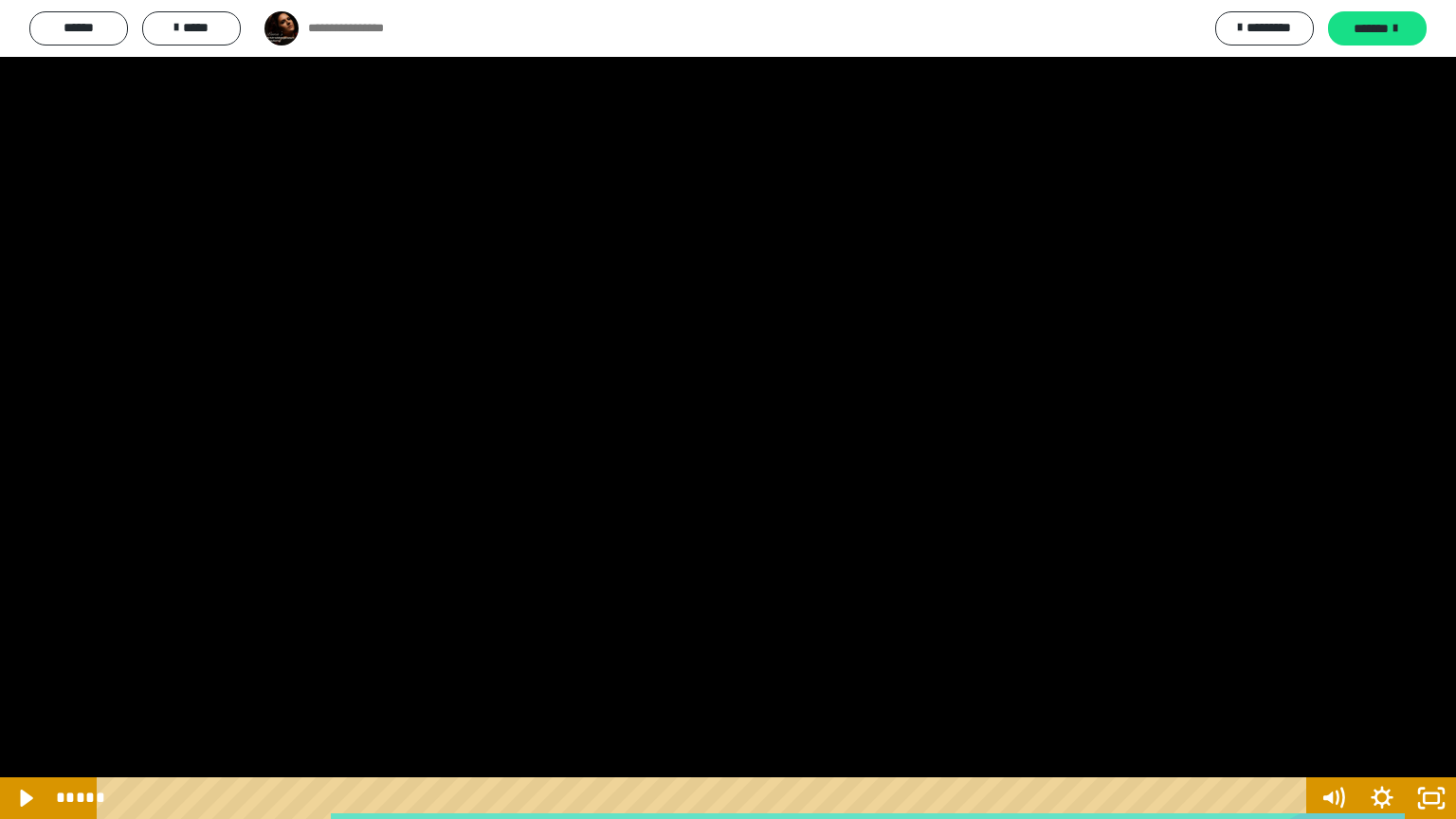 click at bounding box center (728, 410) 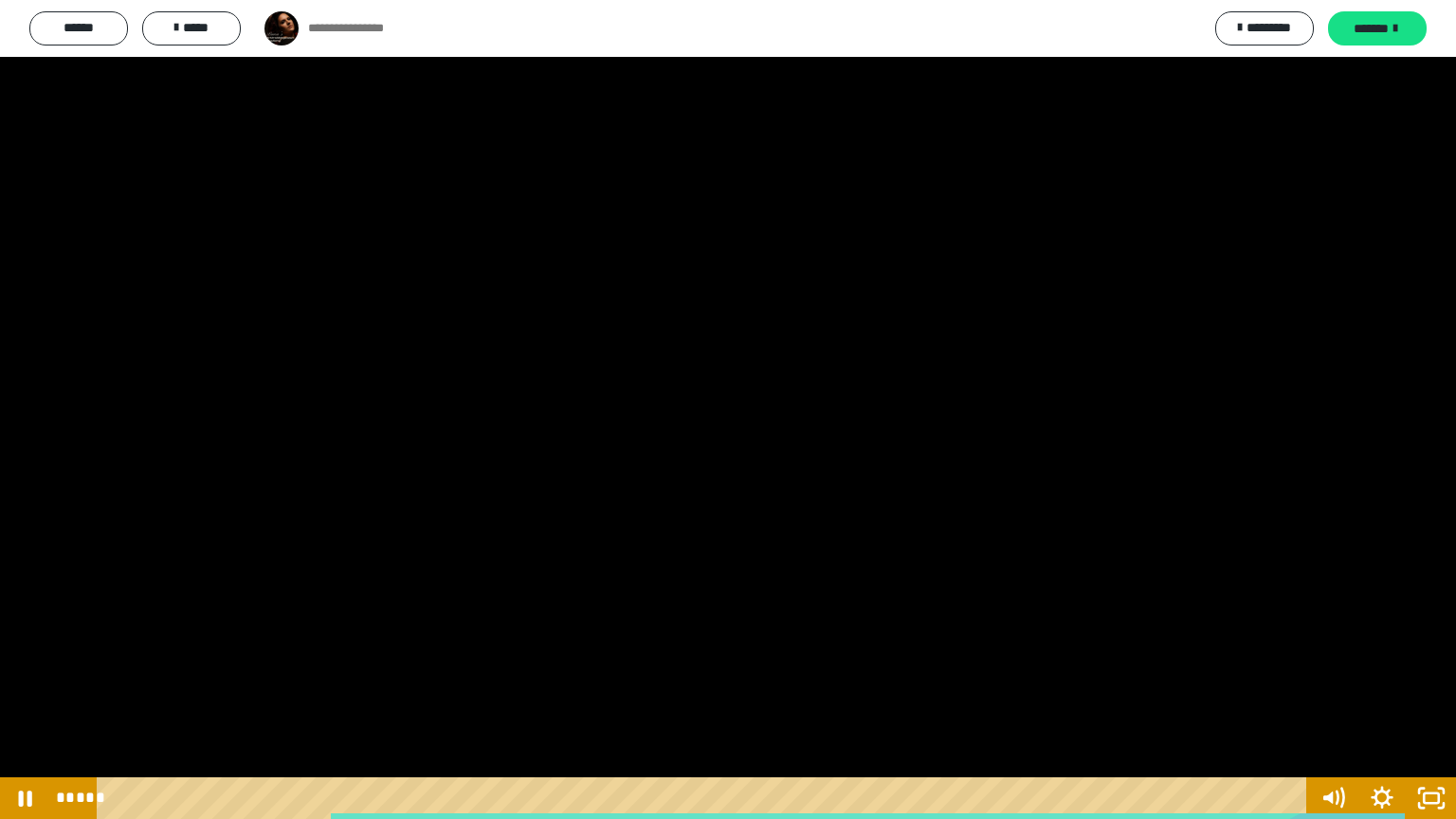 click at bounding box center [728, 410] 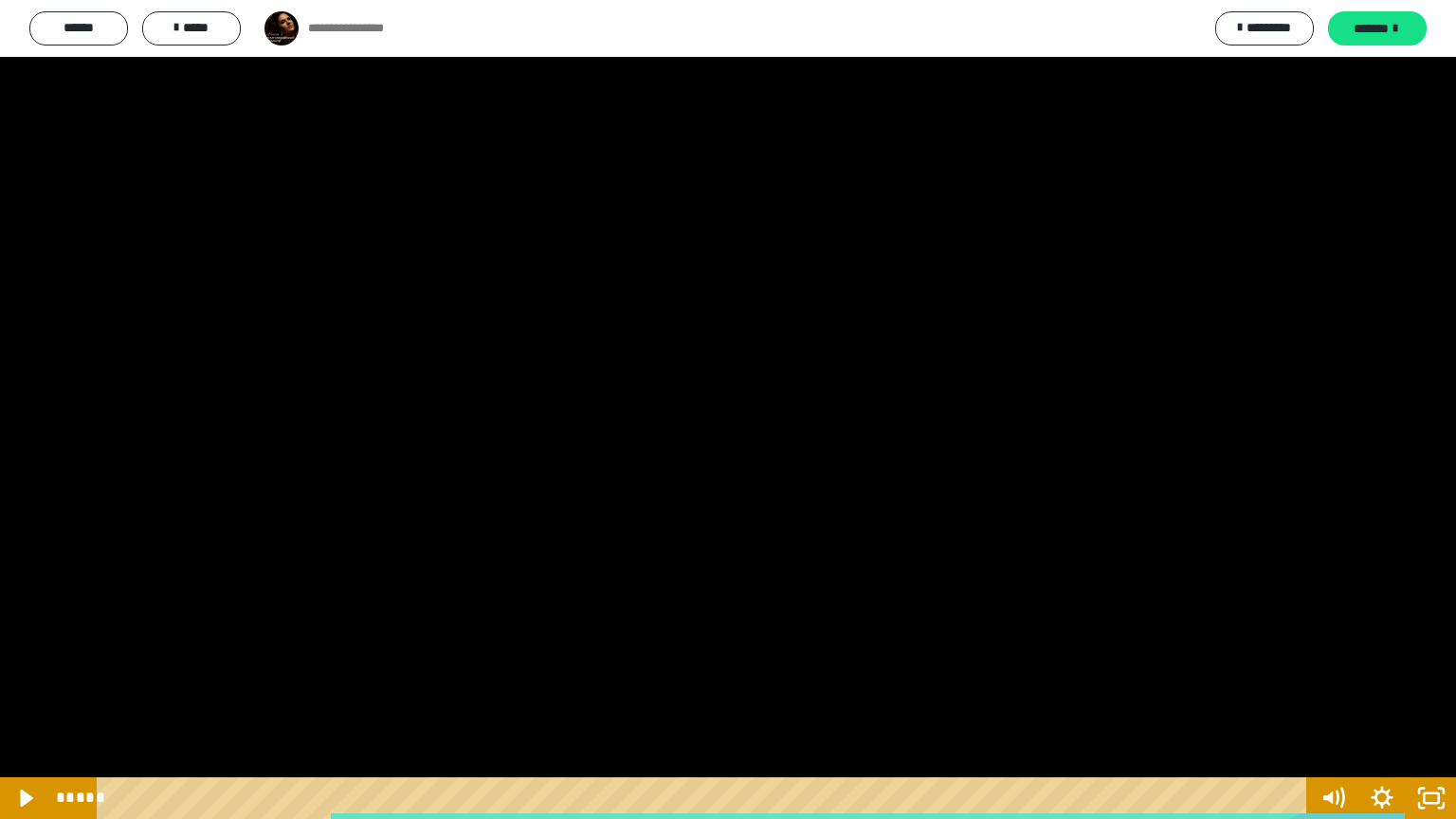 click at bounding box center [728, 410] 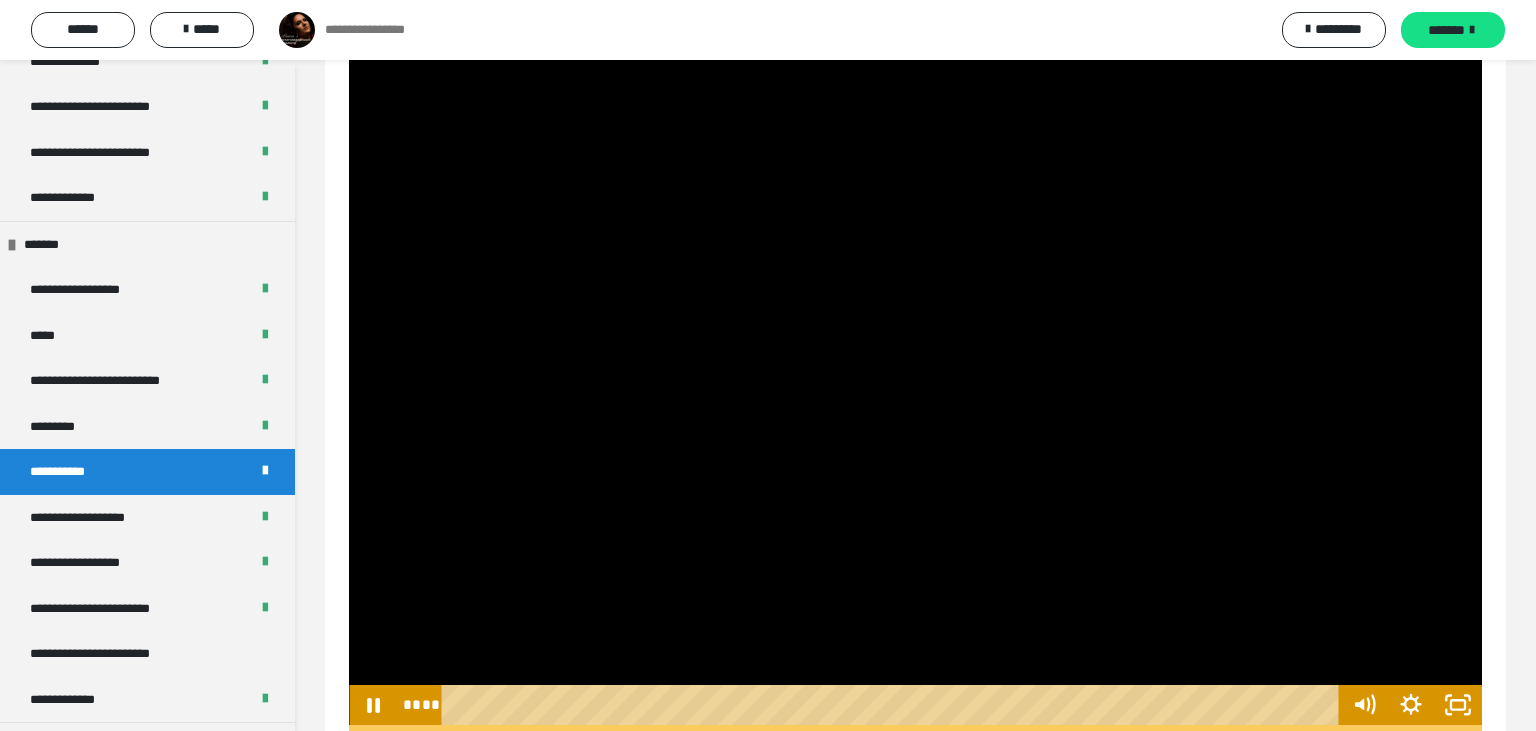click at bounding box center [915, 385] 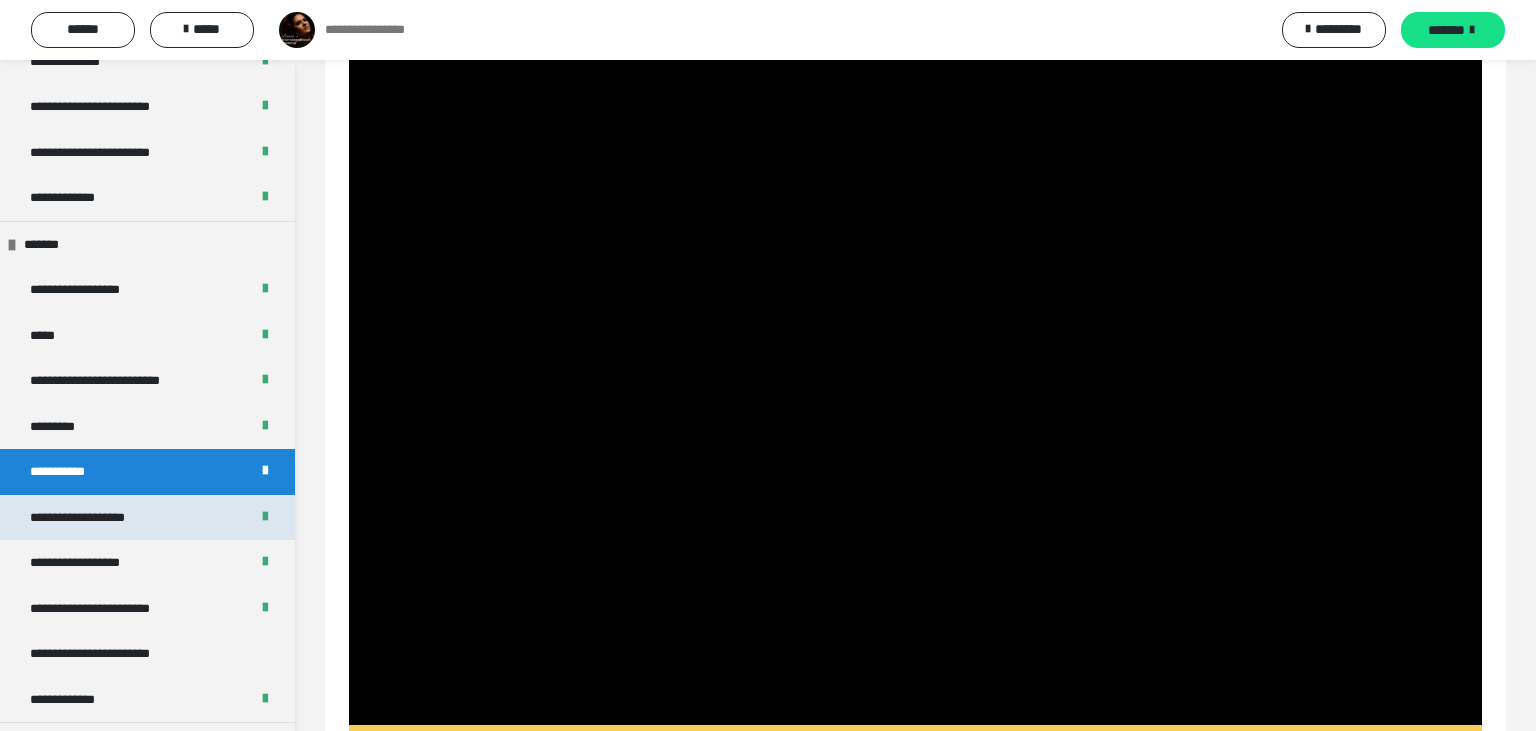 click on "**********" at bounding box center [94, 518] 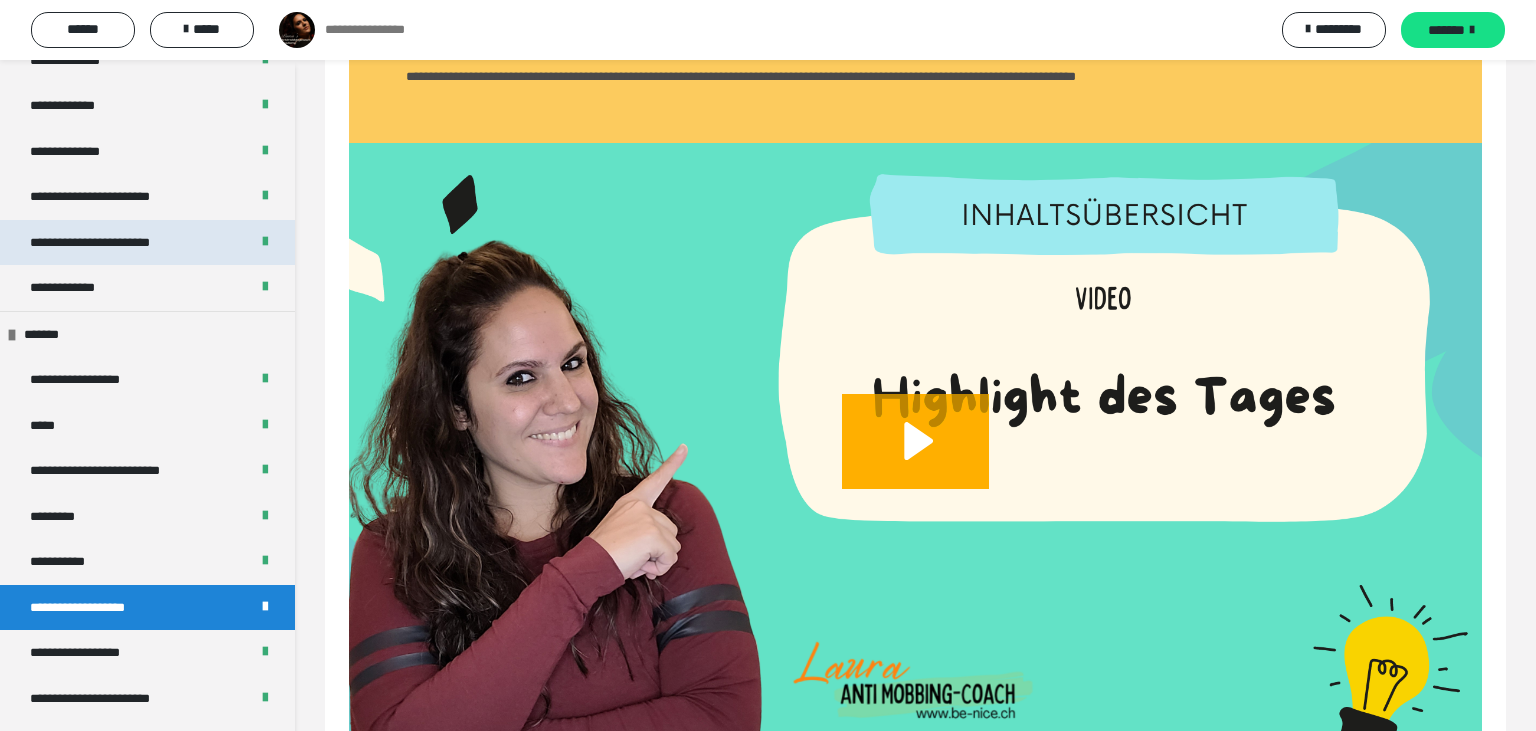 scroll, scrollTop: 1622, scrollLeft: 0, axis: vertical 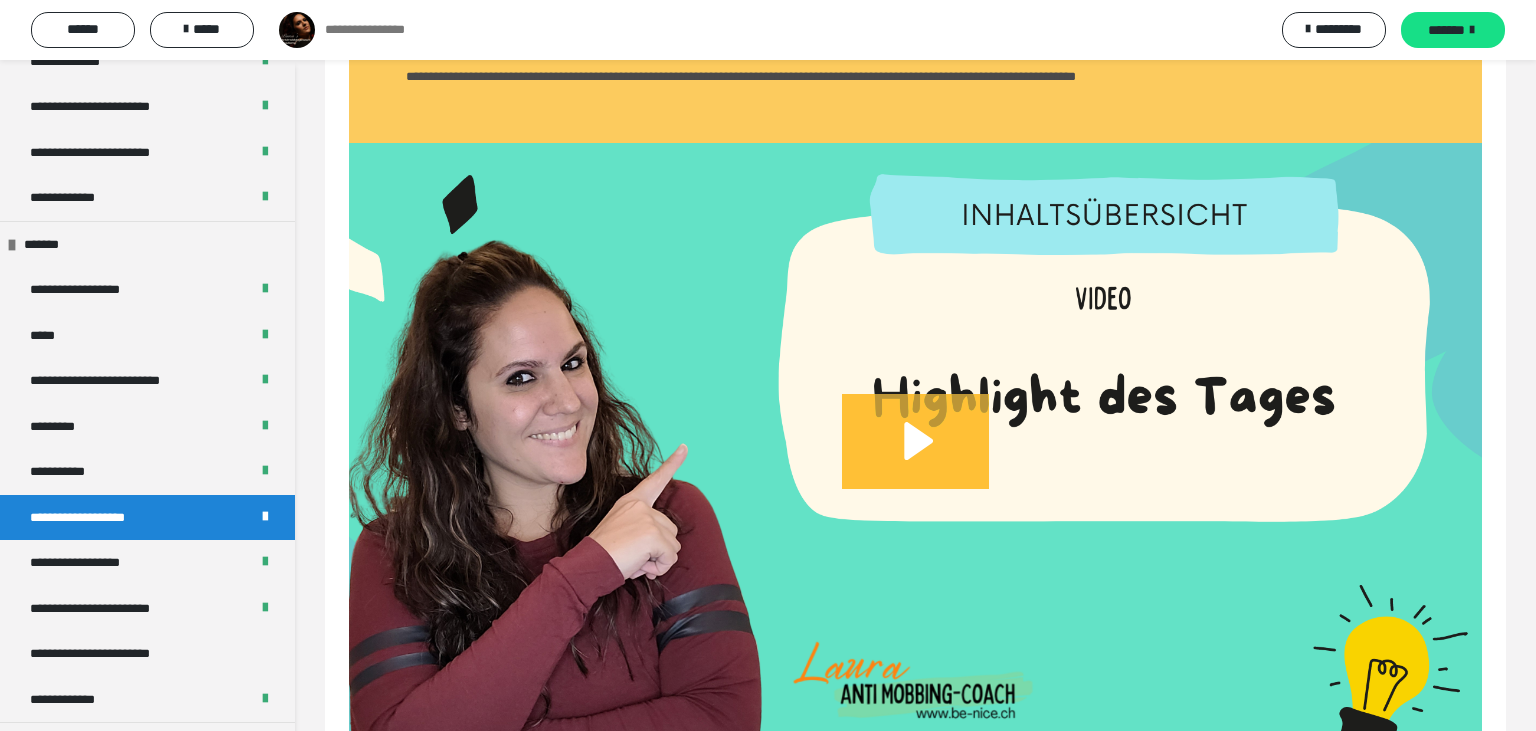 click 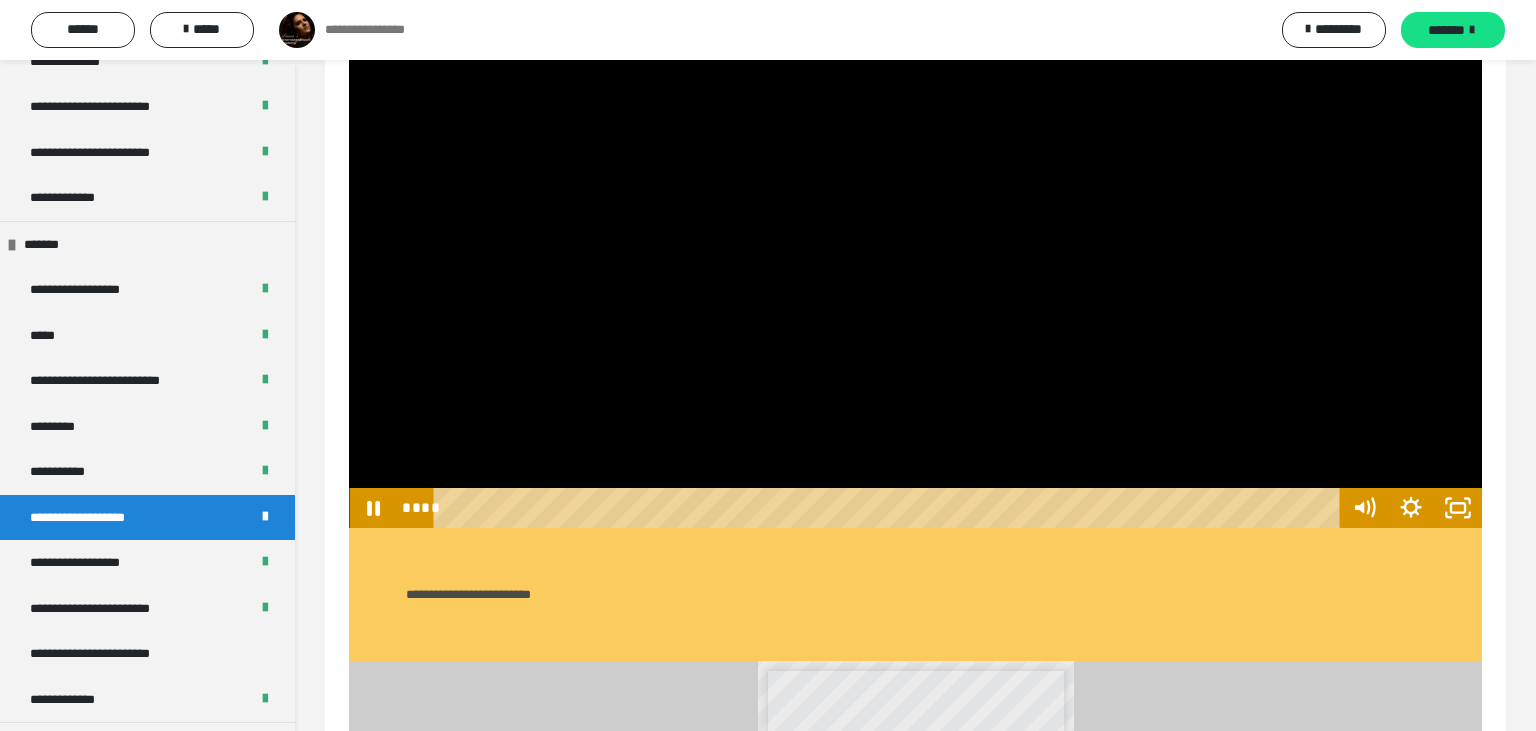 scroll, scrollTop: 1060, scrollLeft: 0, axis: vertical 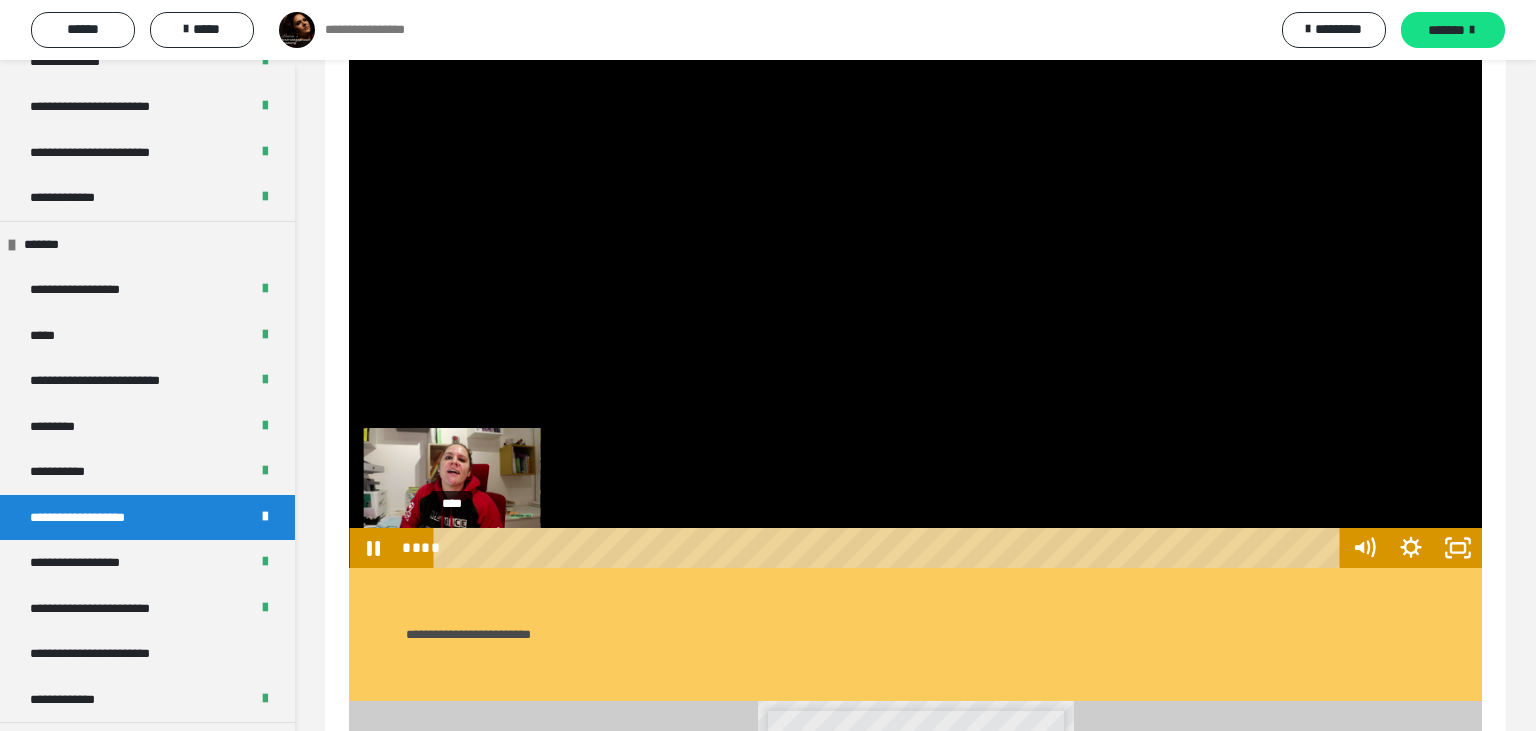 drag, startPoint x: 950, startPoint y: 546, endPoint x: 448, endPoint y: 550, distance: 502.01593 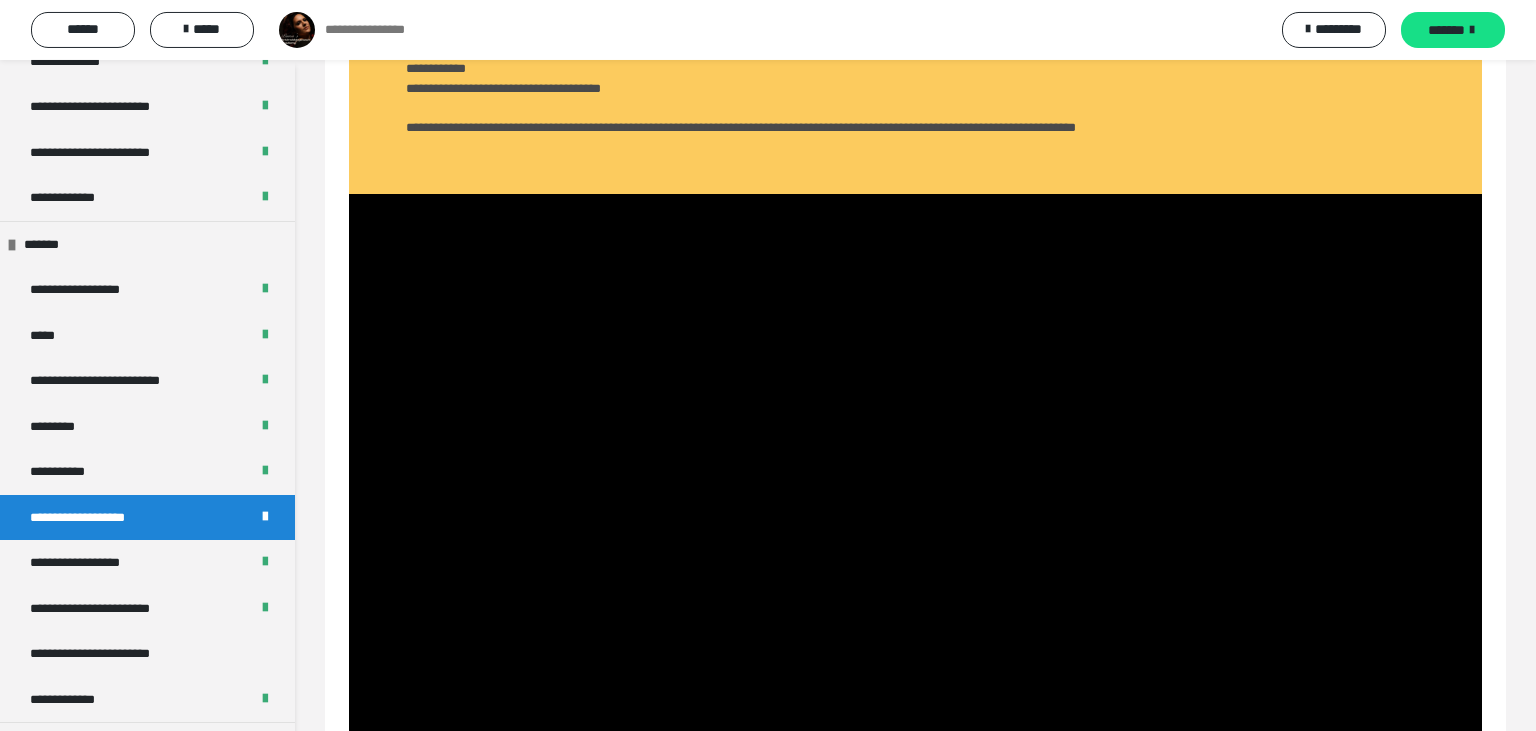 scroll, scrollTop: 743, scrollLeft: 0, axis: vertical 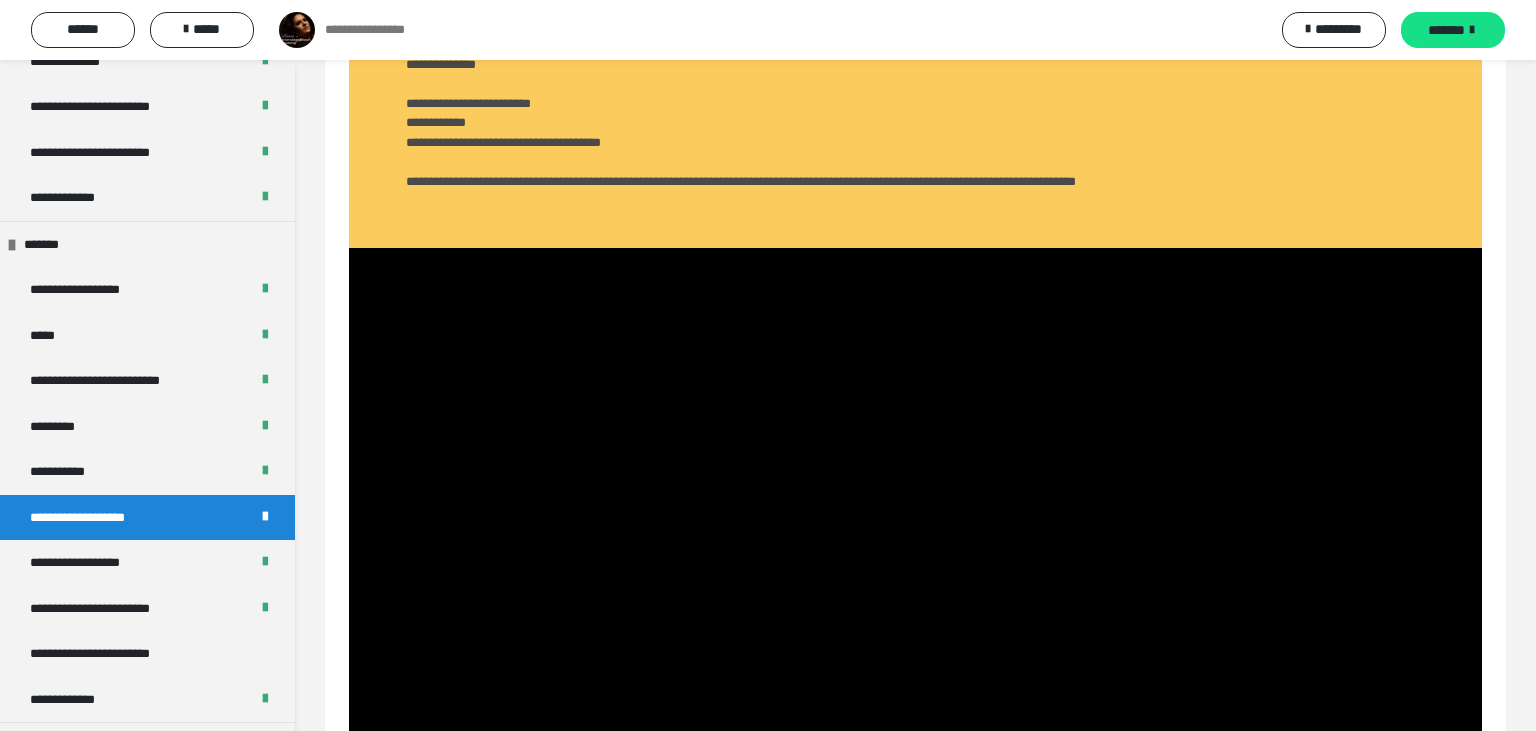 click at bounding box center (915, 566) 